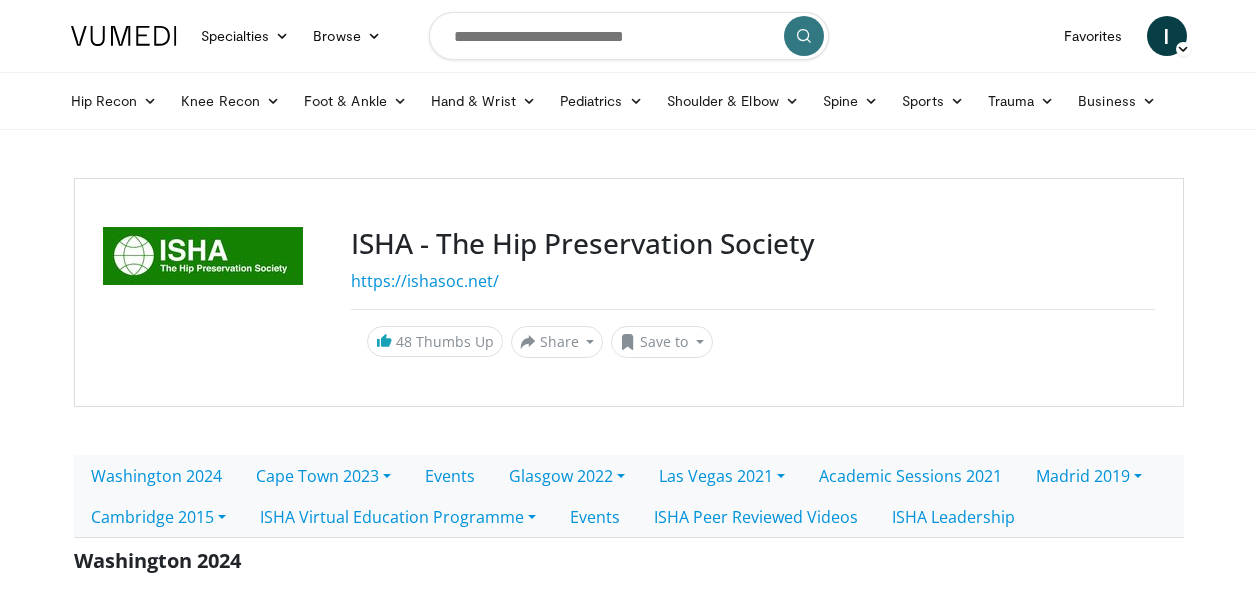 scroll, scrollTop: 0, scrollLeft: 0, axis: both 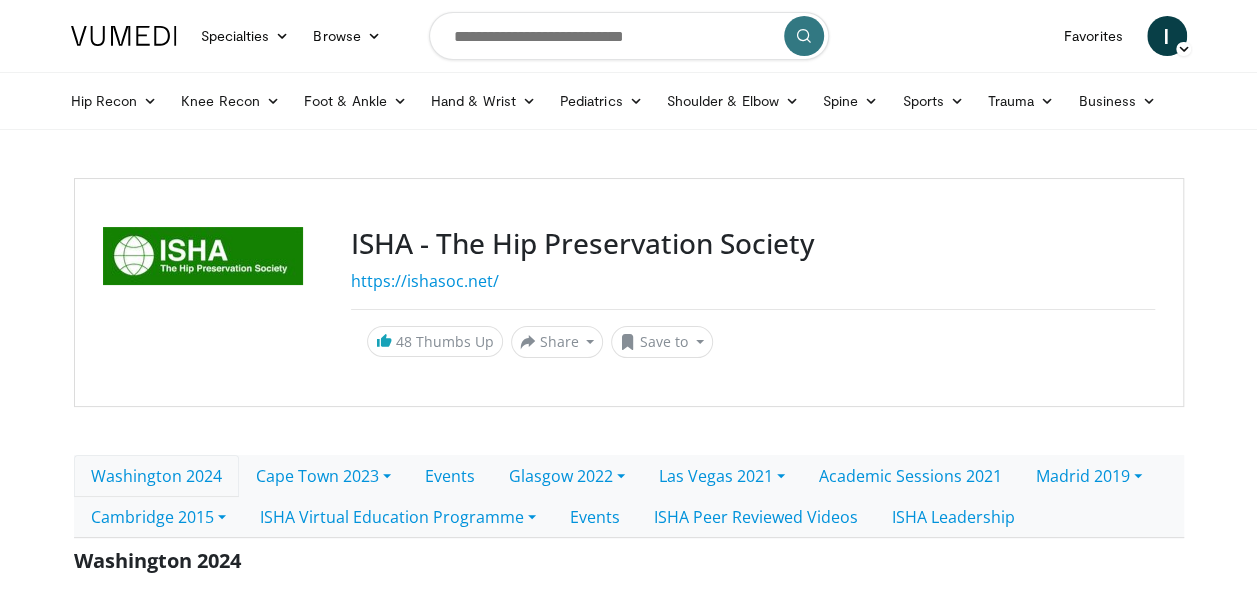 click on "Washington 2024" at bounding box center [156, 476] 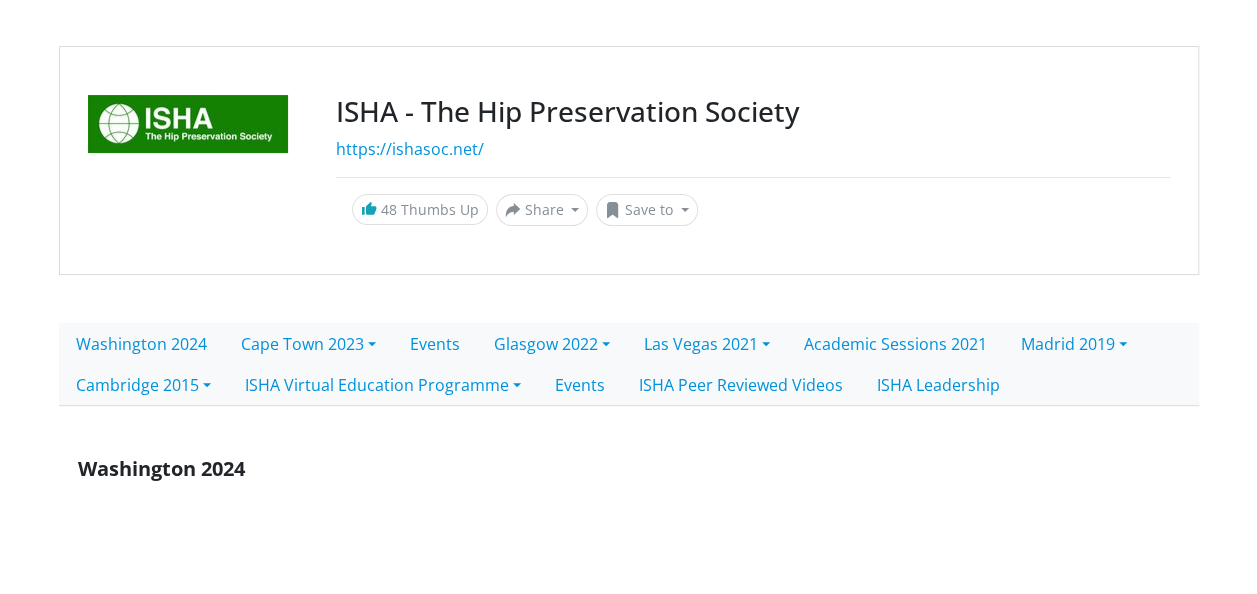 scroll, scrollTop: 128, scrollLeft: 0, axis: vertical 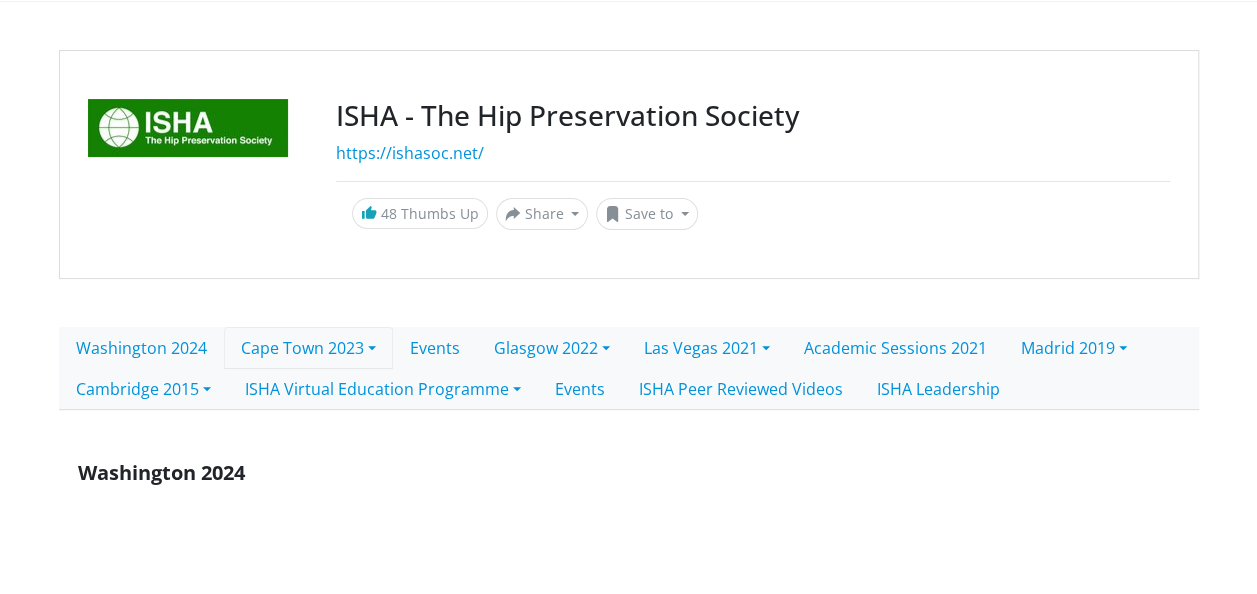 click on "Cape Town 2023" at bounding box center (308, 348) 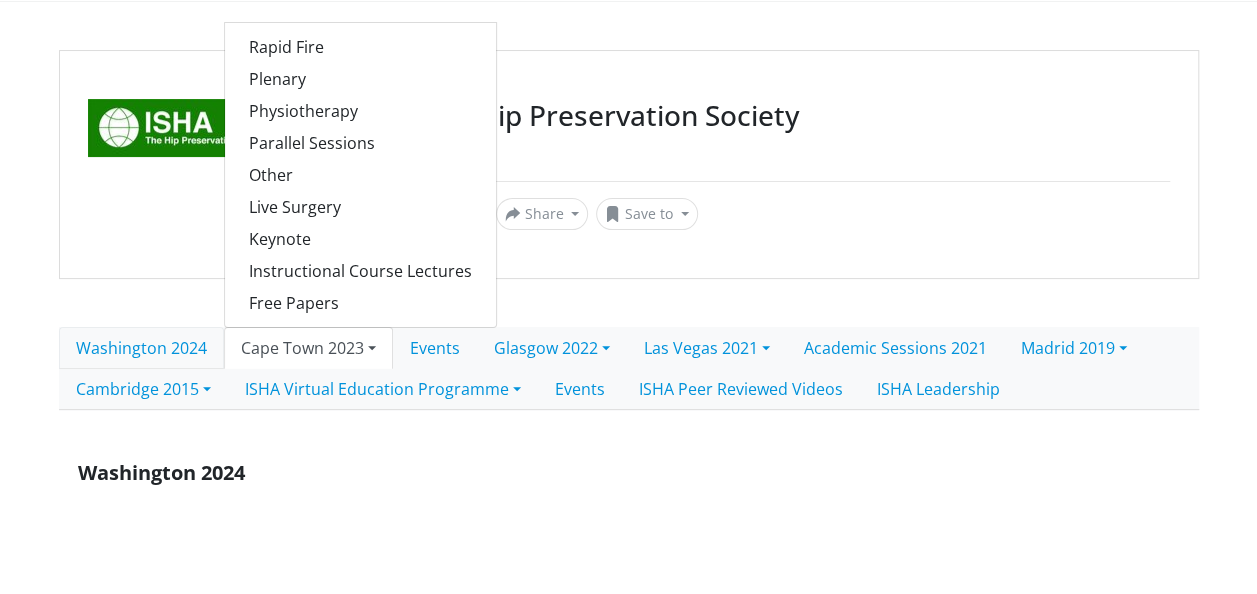 click on "Washington 2024" at bounding box center (141, 348) 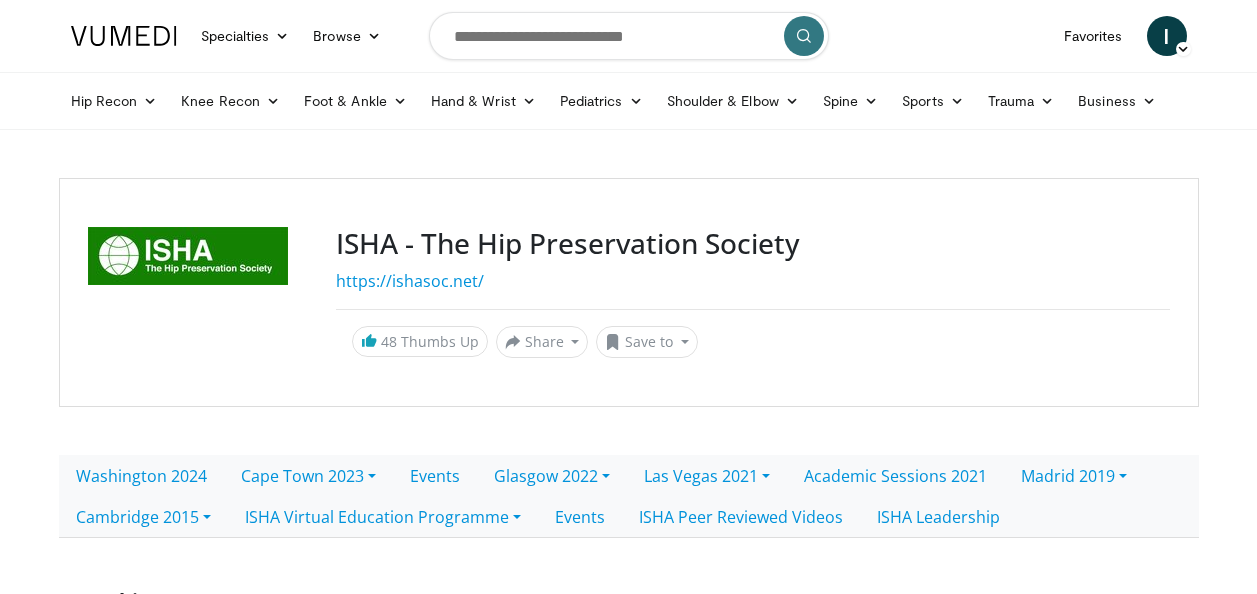 scroll, scrollTop: 0, scrollLeft: 0, axis: both 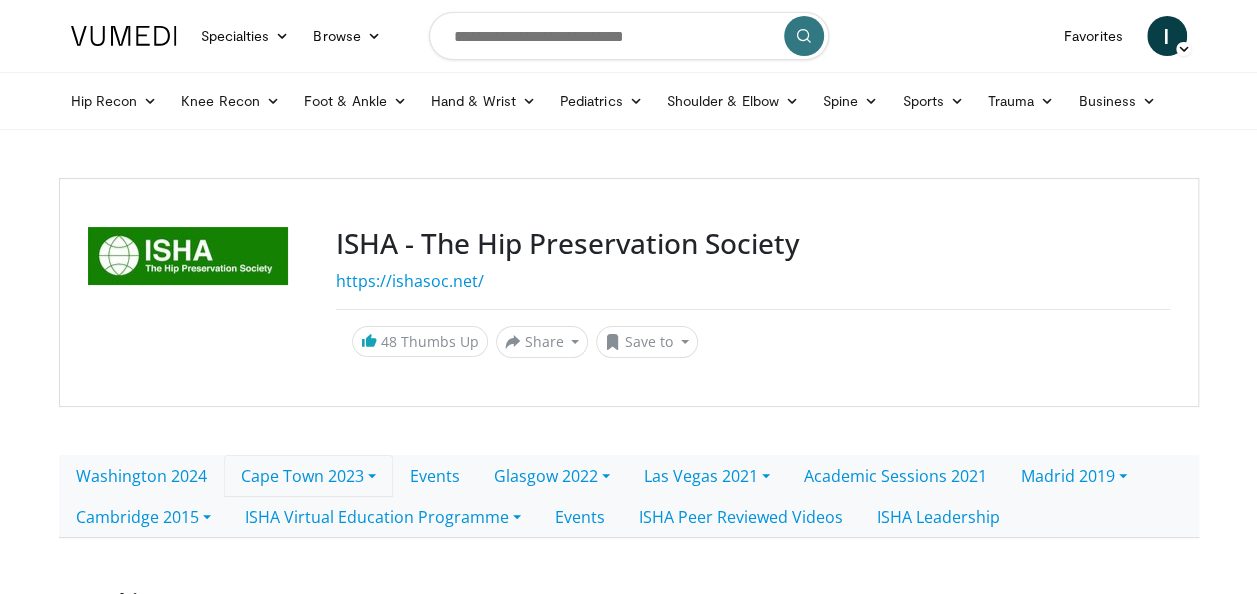 click on "Cape Town 2023" at bounding box center (308, 476) 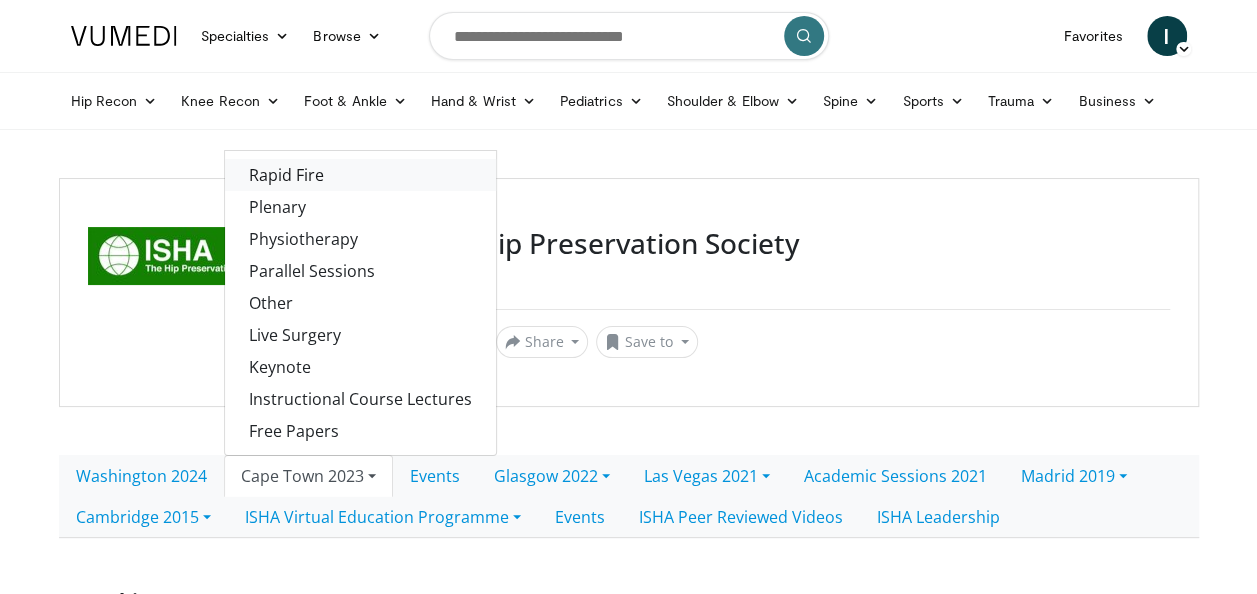 click on "Rapid Fire" at bounding box center (360, 175) 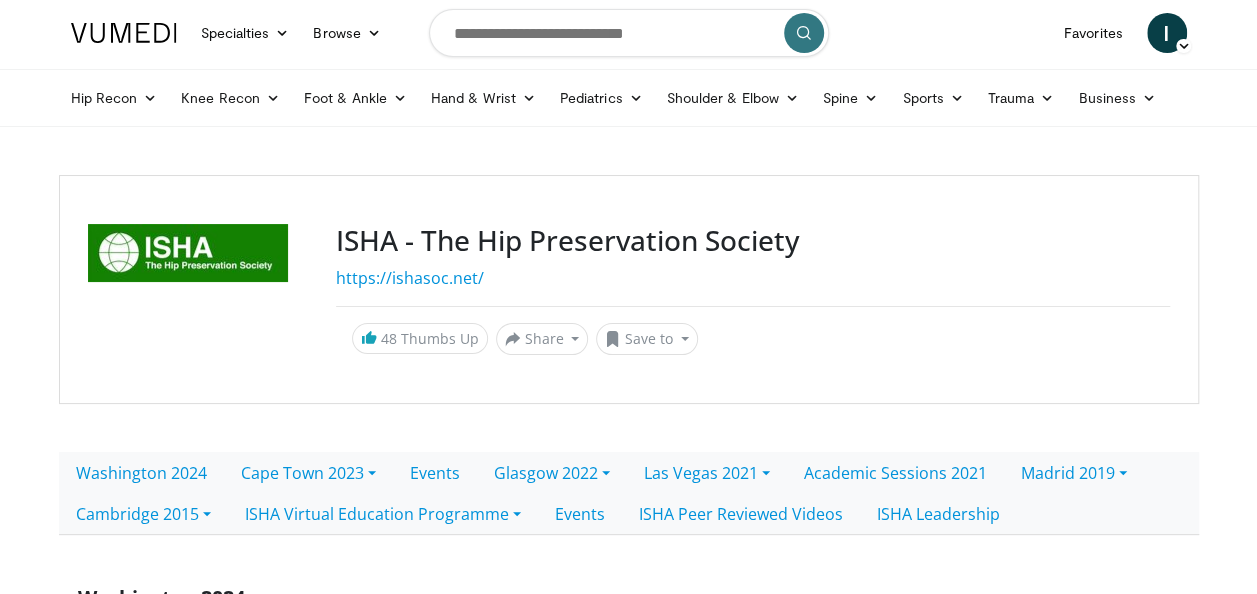 scroll, scrollTop: 0, scrollLeft: 0, axis: both 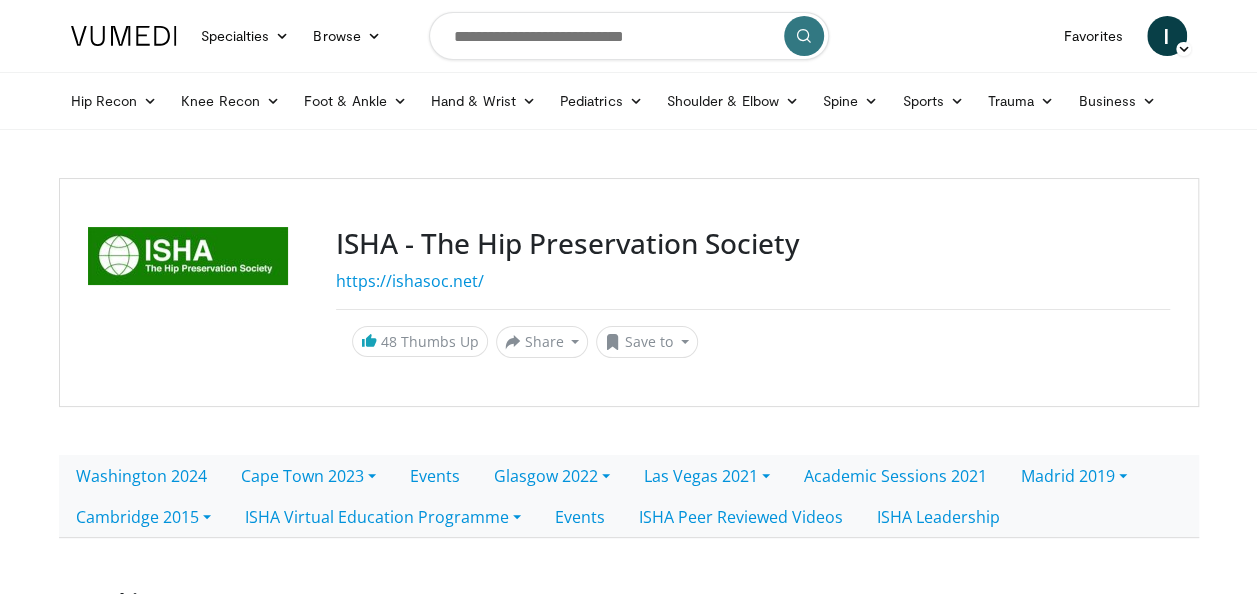 click on "ISHA - The Hip Preservation Society
https://ishasoc.net/
48
Thumbs Up
Share ISHA - The Hip Preservati...
×
Enter one or more e-mail addresses, each in a new line
Message
Send
Close
Share
E-mail
Tweet
Share
Save to
Add to Favorites" at bounding box center [753, 292] 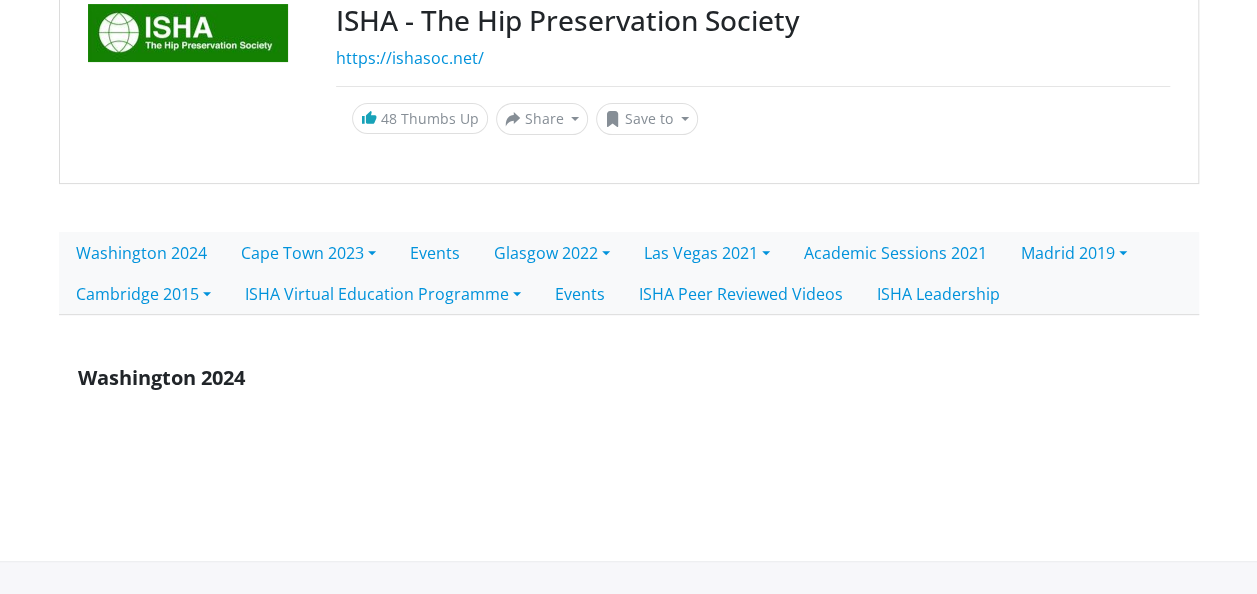 scroll, scrollTop: 341, scrollLeft: 0, axis: vertical 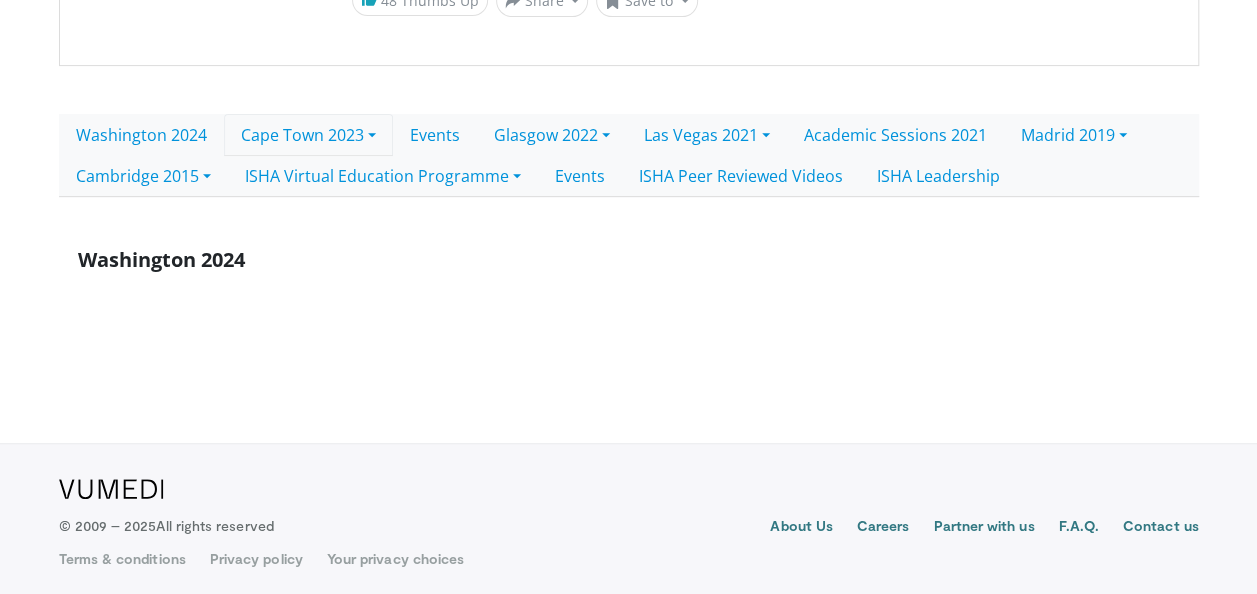click on "Cape Town 2023" at bounding box center (308, 135) 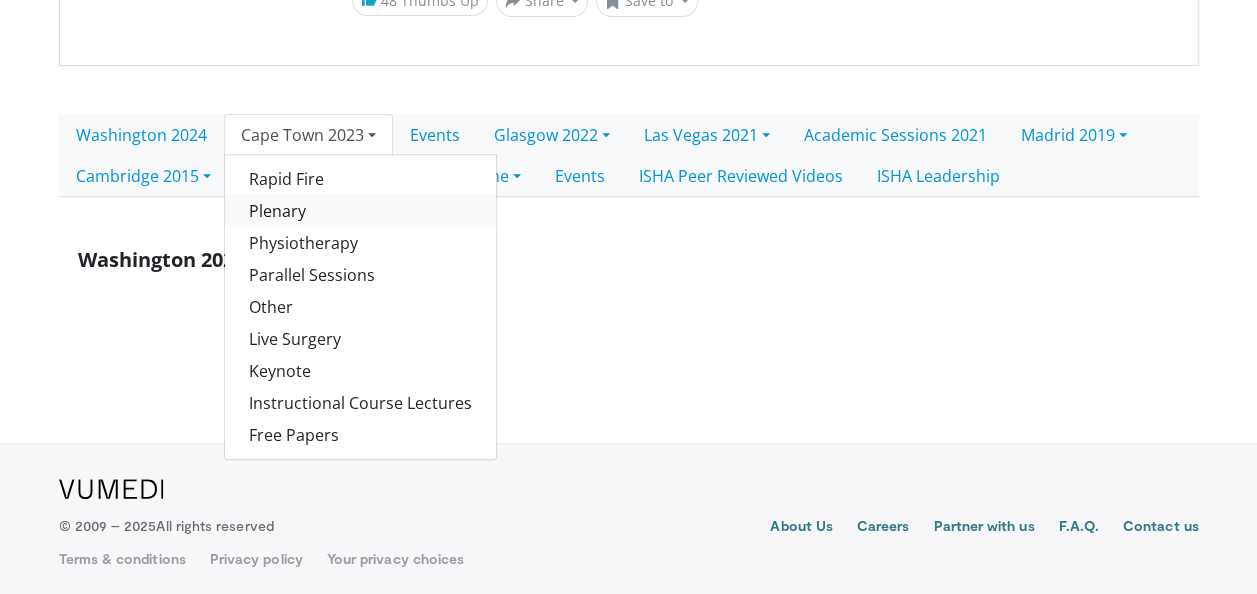 click on "Plenary" at bounding box center [360, 211] 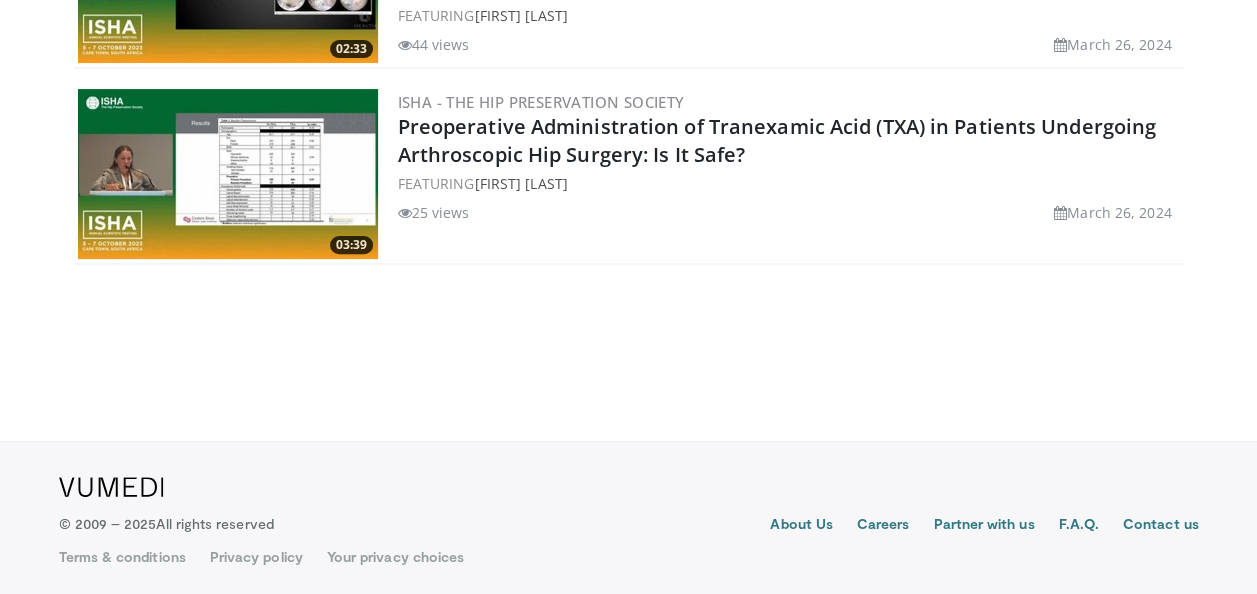 scroll, scrollTop: 11536, scrollLeft: 0, axis: vertical 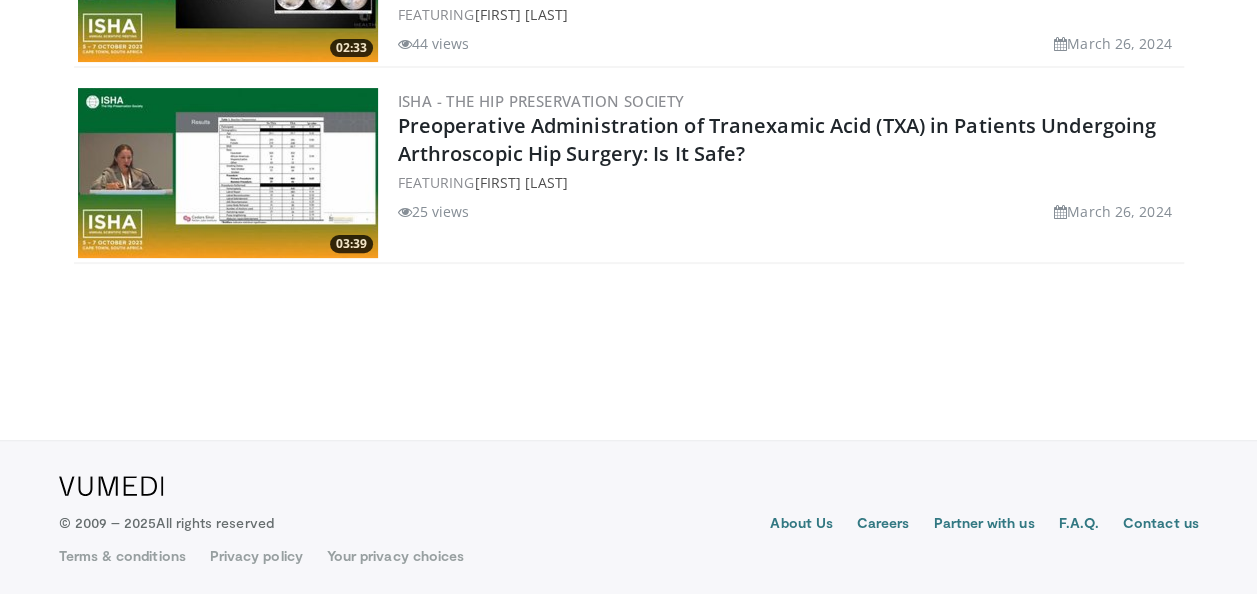 click on "Specialties
Adult & Family Medicine
Allergy, Asthma, Immunology
Anesthesiology
Cardiology
Dental
Dermatology
Endocrinology
Gastroenterology & Hepatology
General Surgery
Hematology & Oncology
Infectious Disease
Nephrology
Neurology
Neurosurgery
Obstetrics & Gynecology
Ophthalmology
Oral Maxillofacial
Orthopaedics
Otolaryngology
Pediatrics
Plastic Surgery
Podiatry
Psychiatry
Pulmonology
Radiation Oncology
Radiology
Rheumatology
Urology" at bounding box center (628, -5469) 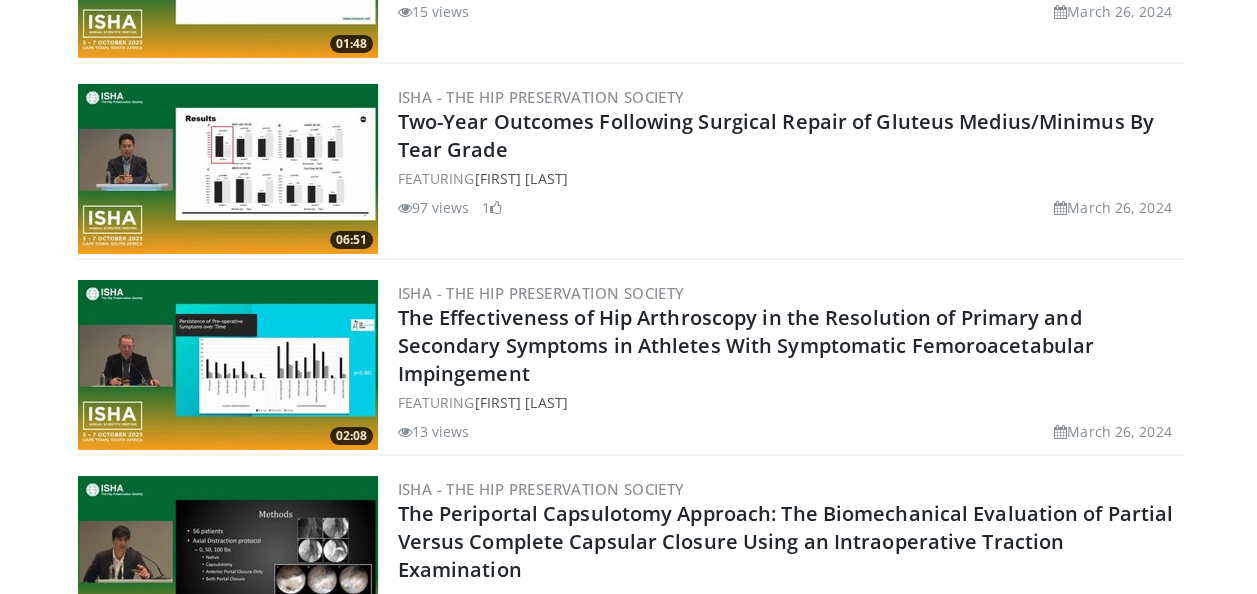 scroll, scrollTop: 10922, scrollLeft: 0, axis: vertical 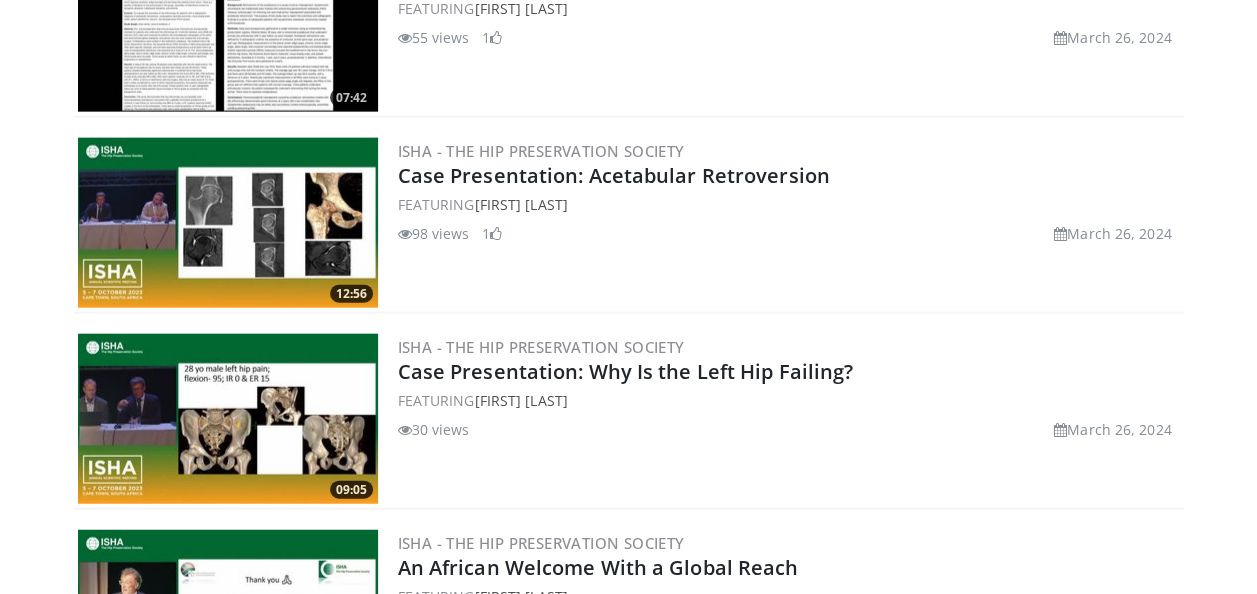 click at bounding box center (228, 419) 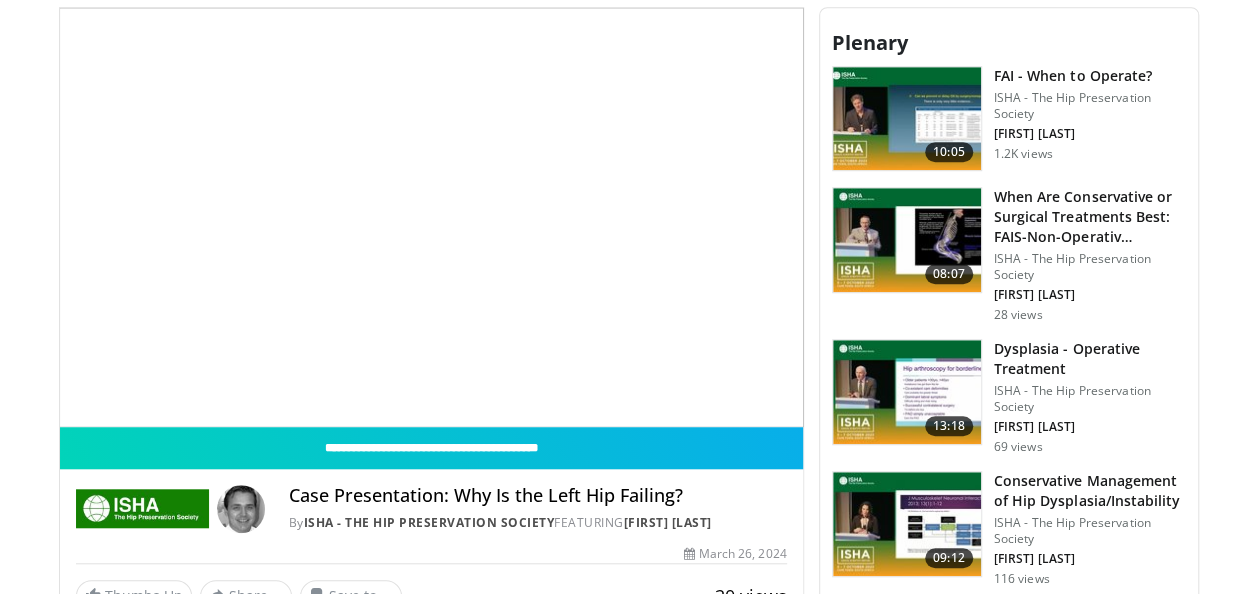 scroll, scrollTop: 572, scrollLeft: 0, axis: vertical 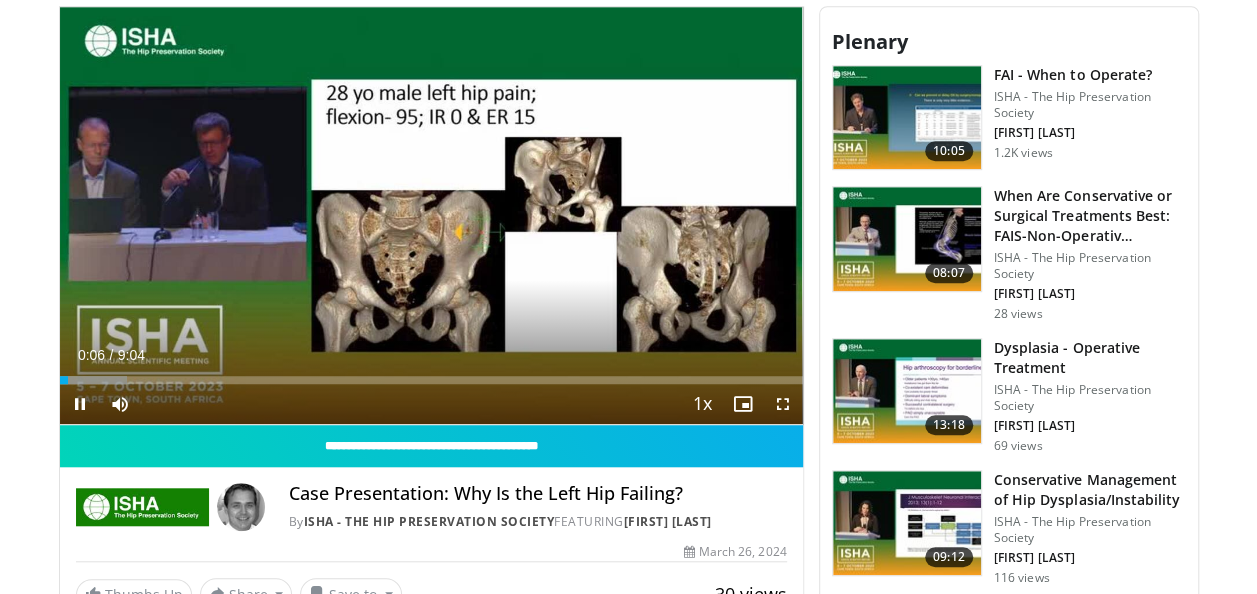 click on "10 seconds
Tap to unmute" at bounding box center [431, 215] 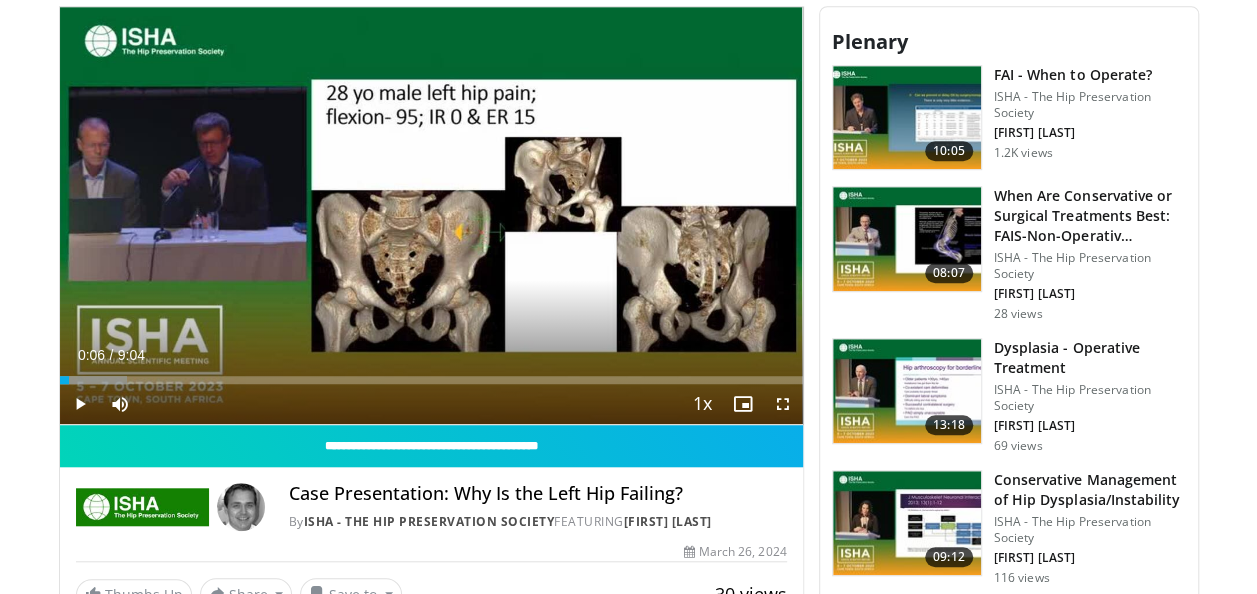 click on "10 seconds
Tap to unmute" at bounding box center (431, 215) 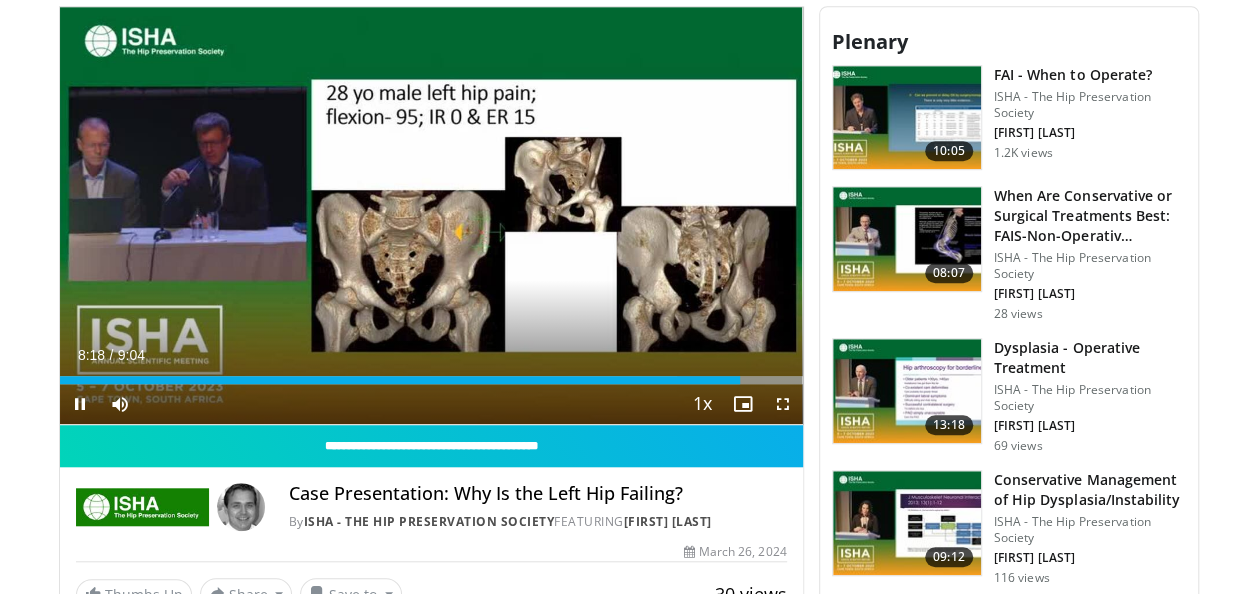 click on "10 seconds
Tap to unmute" at bounding box center [431, 215] 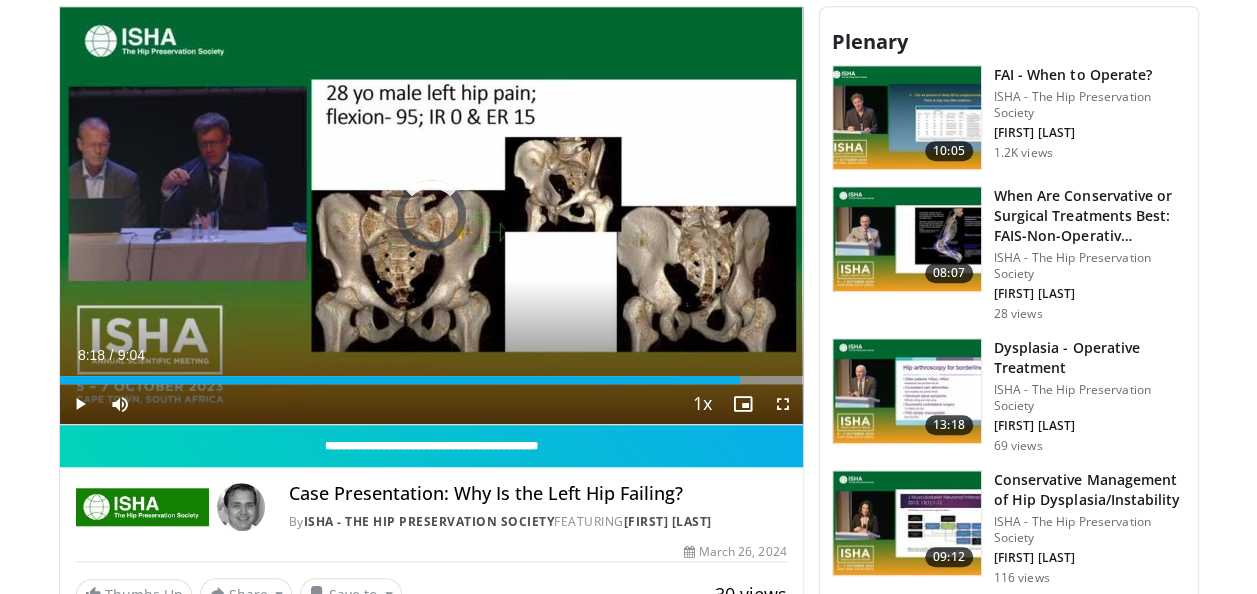 click on "8:18" at bounding box center [400, 380] 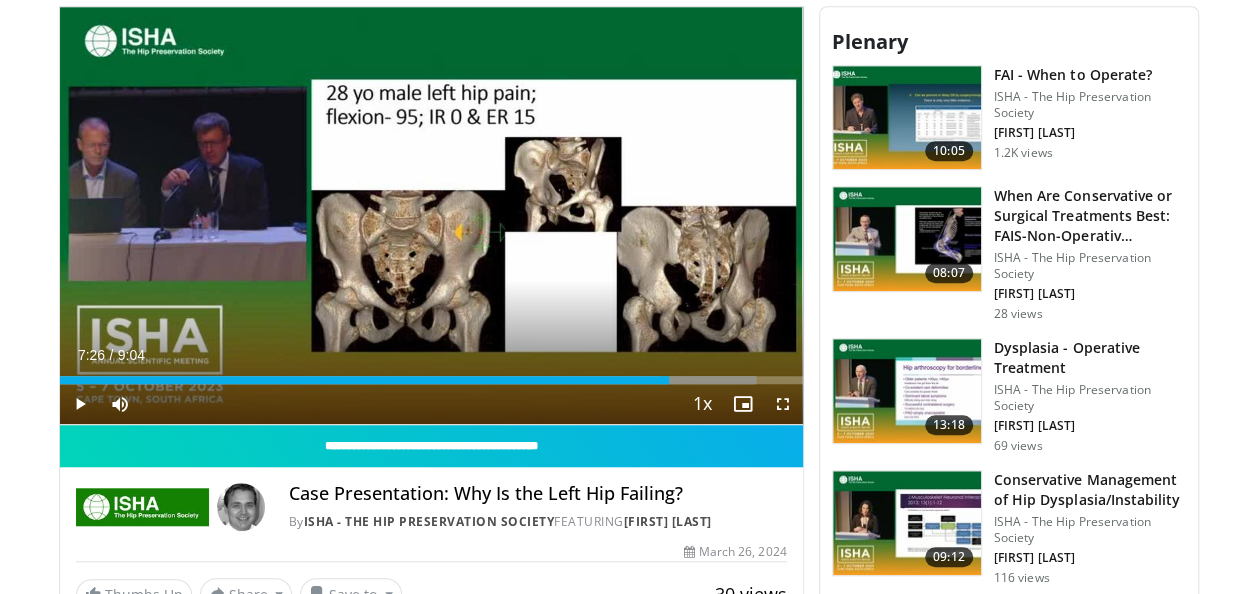click on "10 seconds
Tap to unmute" at bounding box center (431, 215) 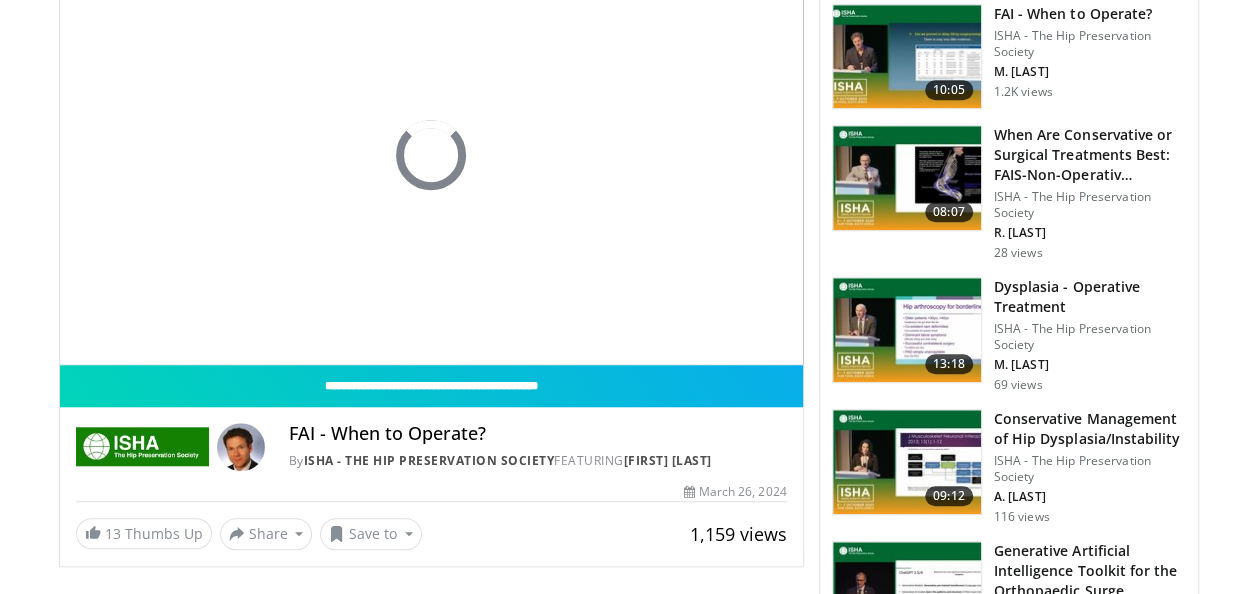 scroll, scrollTop: 634, scrollLeft: 0, axis: vertical 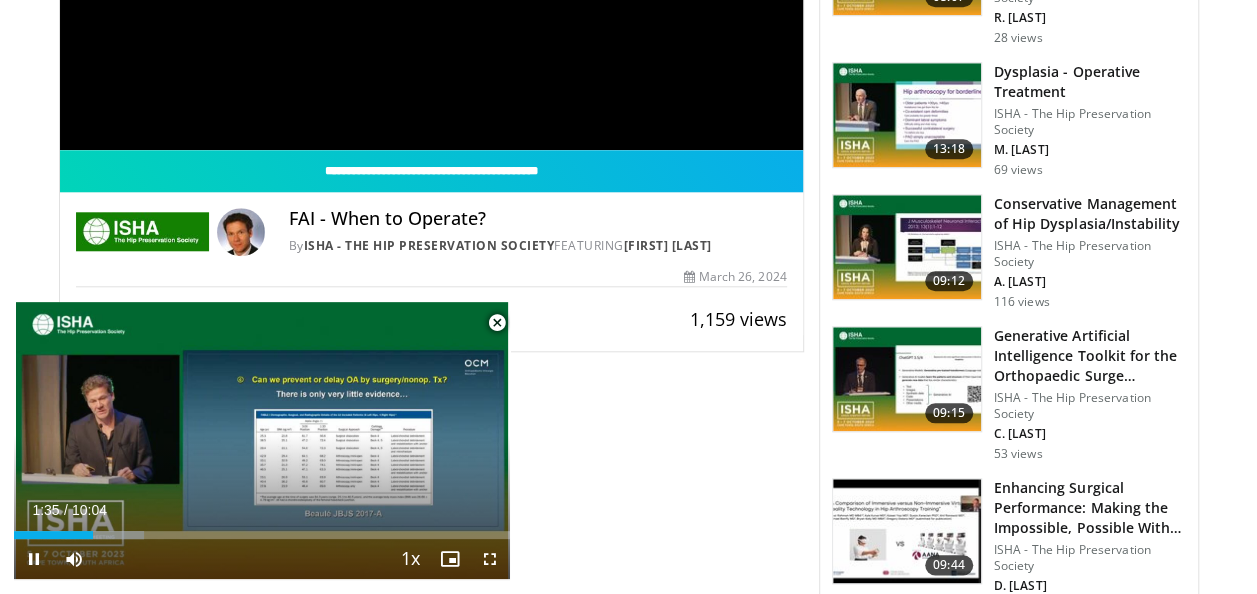 click at bounding box center (497, 323) 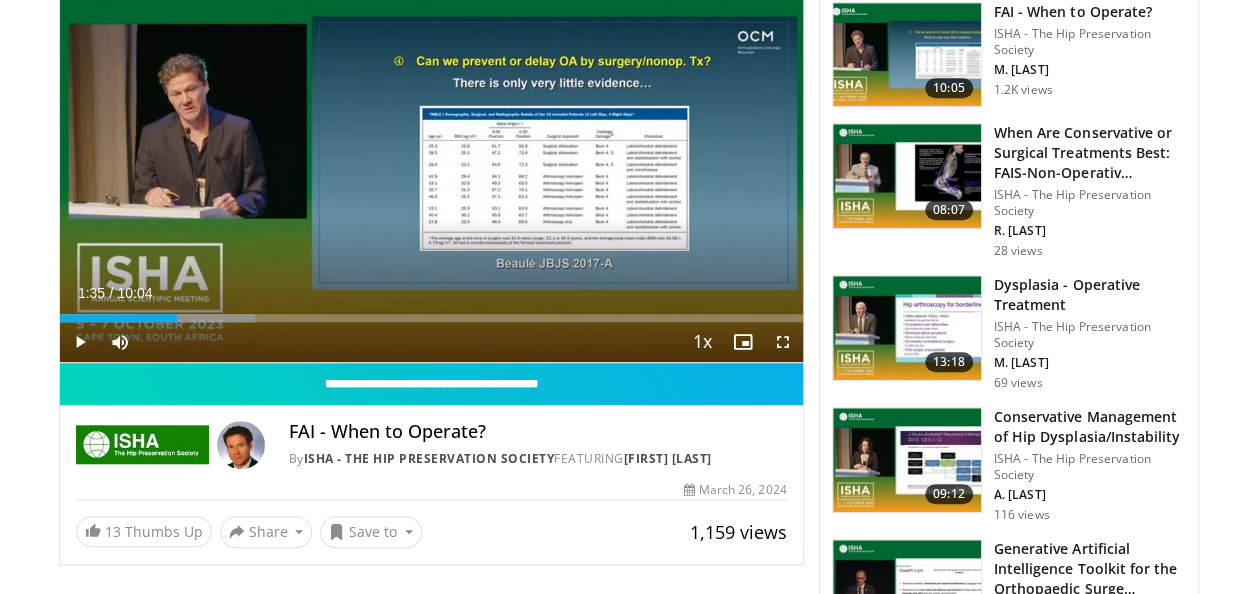 scroll, scrollTop: 628, scrollLeft: 0, axis: vertical 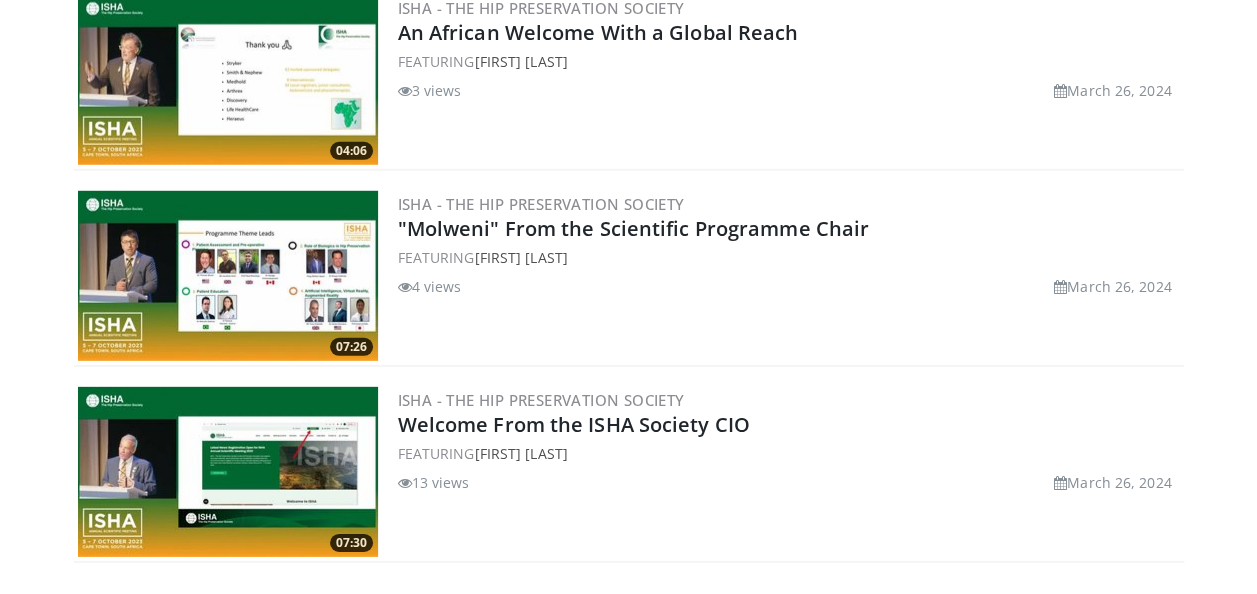 click at bounding box center (228, 276) 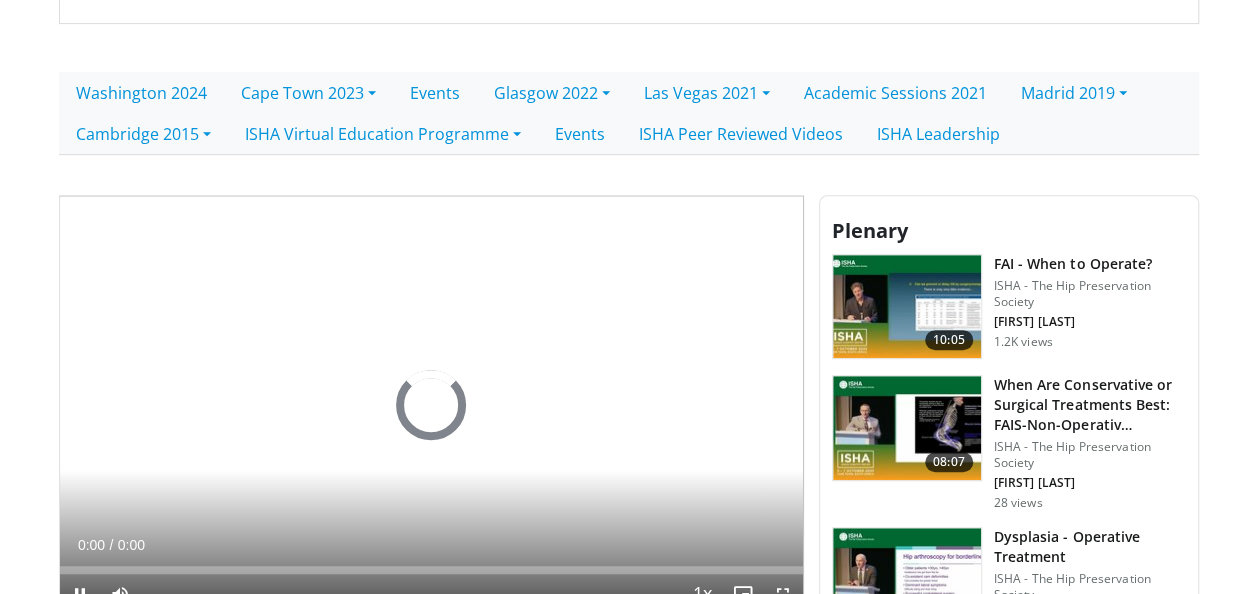 scroll, scrollTop: 381, scrollLeft: 0, axis: vertical 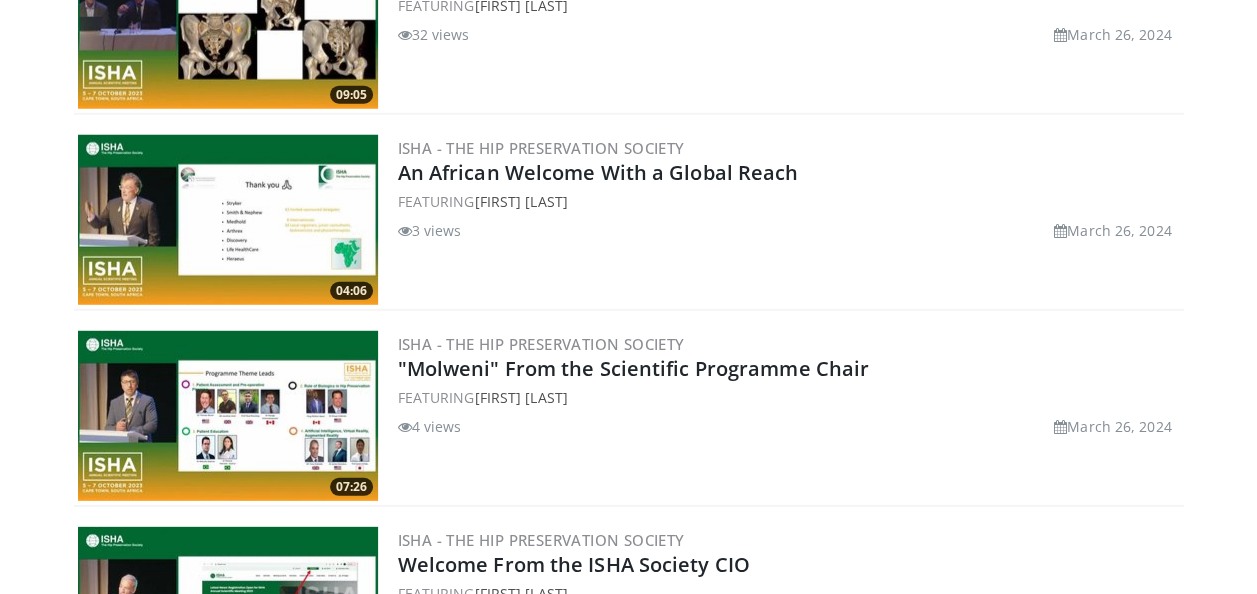 click at bounding box center (228, 220) 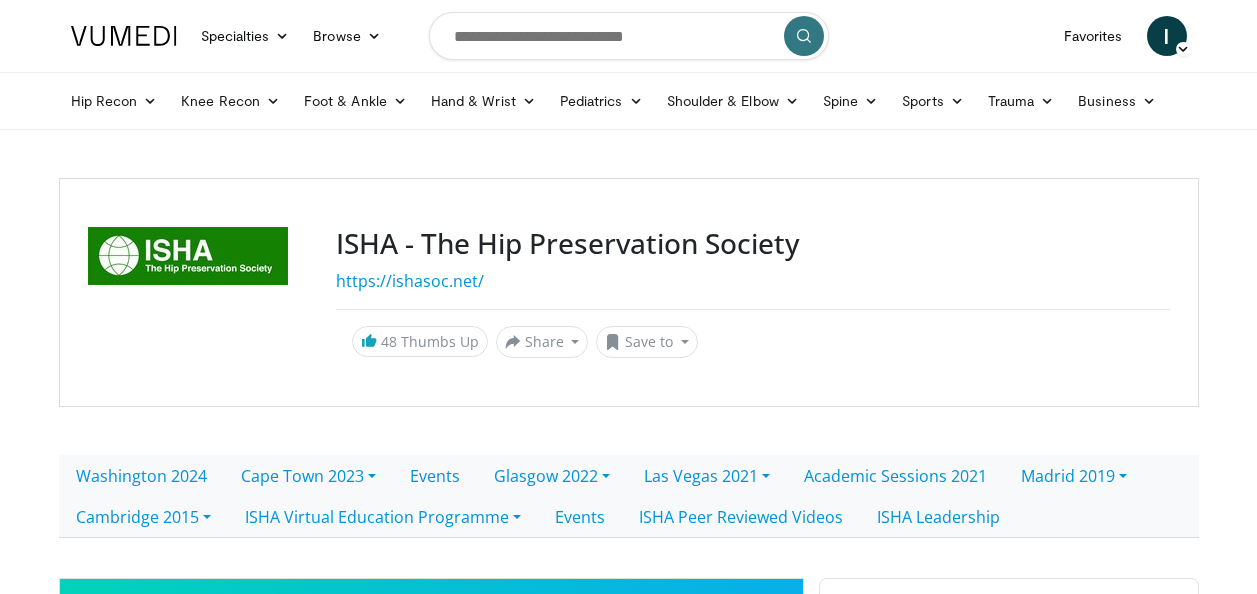 scroll, scrollTop: 0, scrollLeft: 0, axis: both 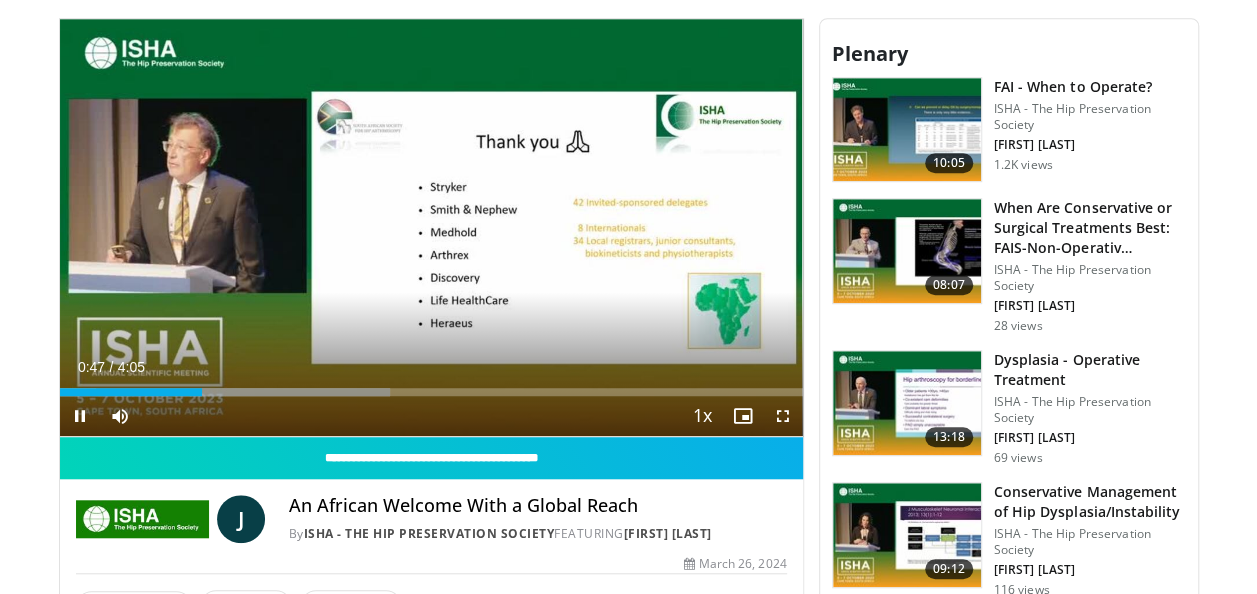 click on "Loaded :  44.51% 0:47 0:34" at bounding box center [431, 392] 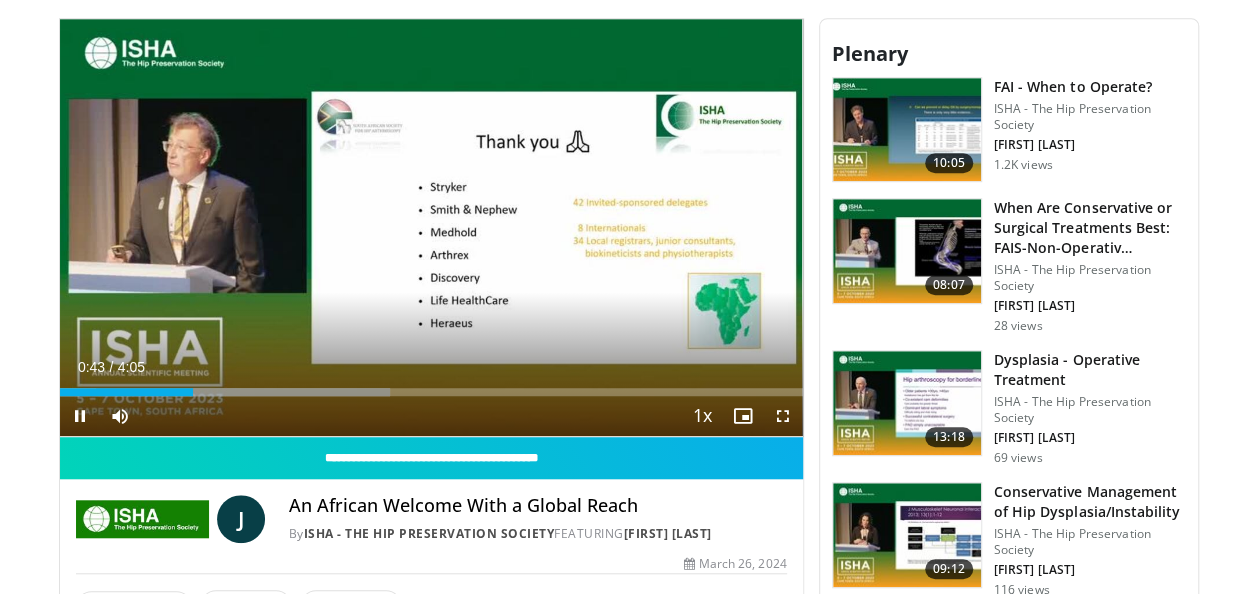 click on "Loaded :  44.51% 0:44 0:18" at bounding box center [431, 392] 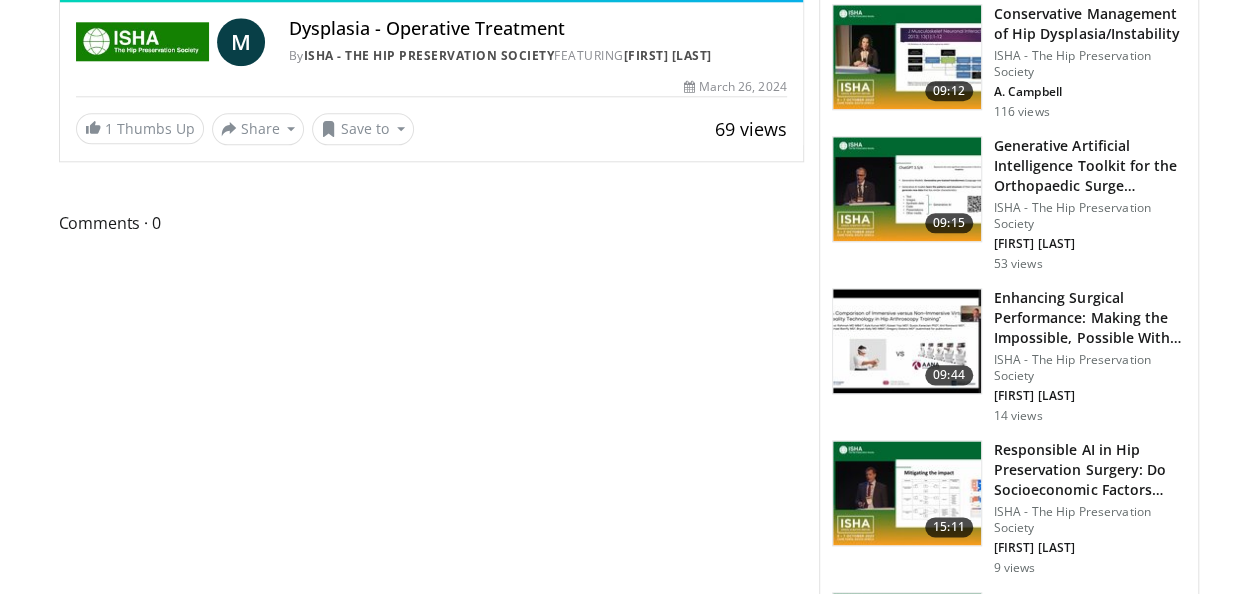 scroll, scrollTop: 1086, scrollLeft: 0, axis: vertical 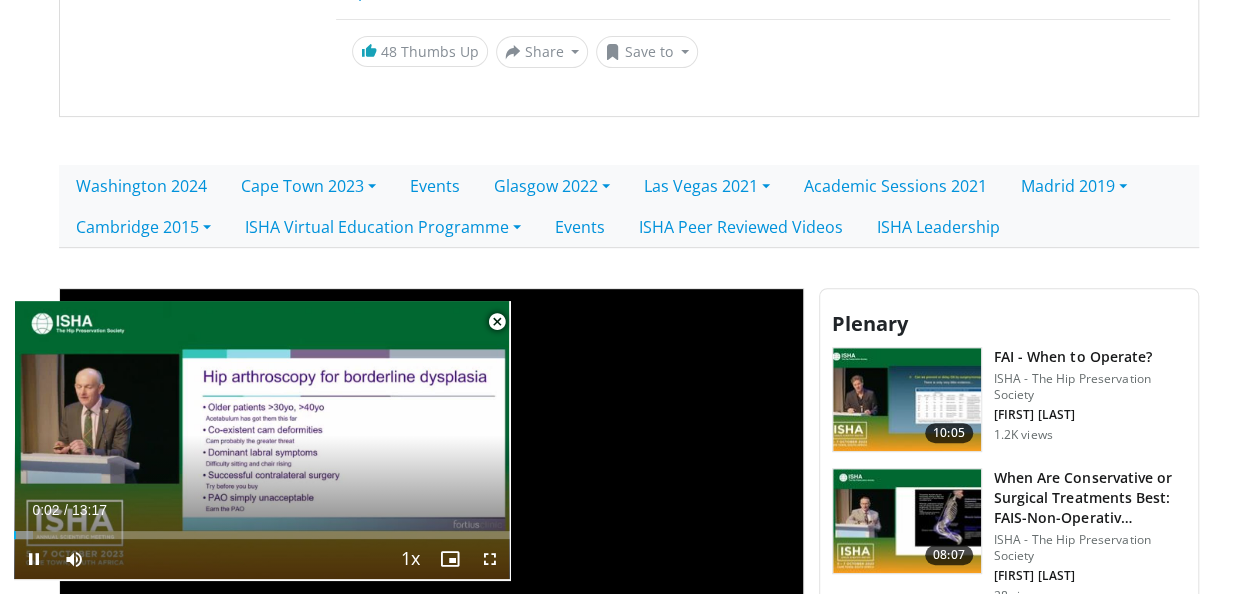click at bounding box center [497, 322] 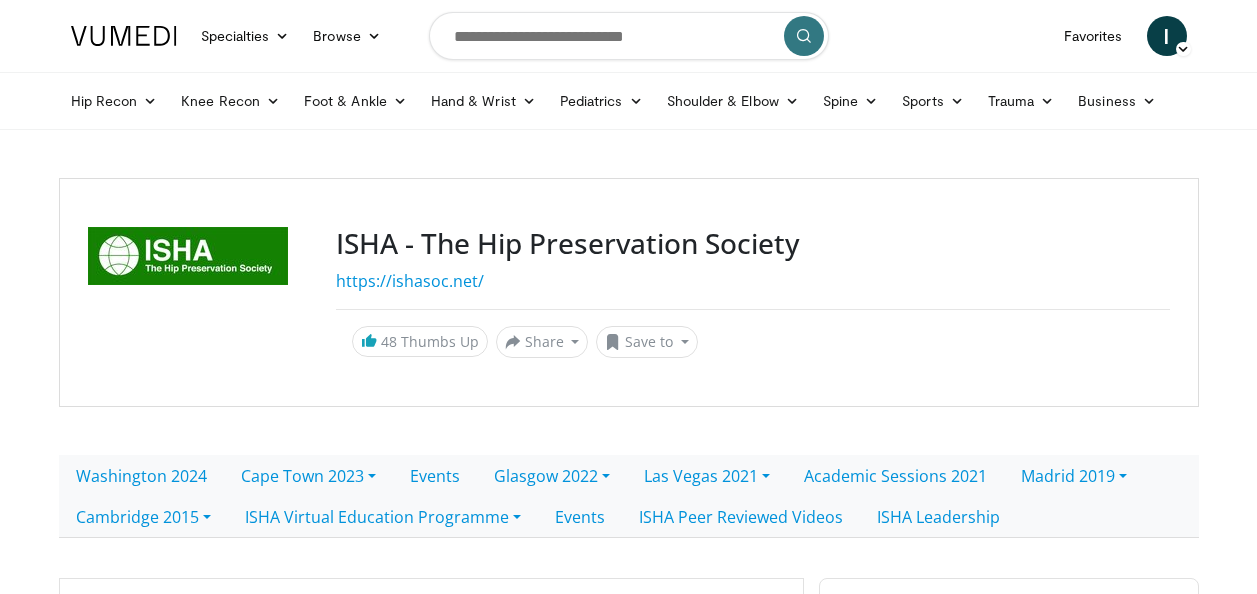 scroll, scrollTop: 996, scrollLeft: 0, axis: vertical 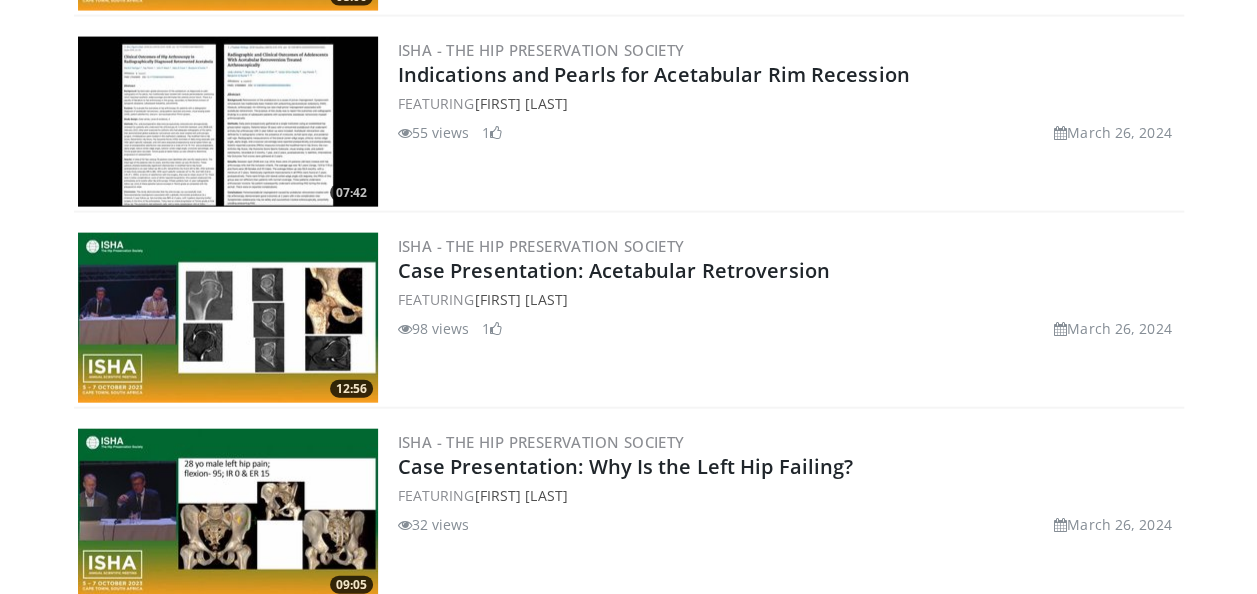 click on "Case Presentation: Acetabular Retroversion" at bounding box center [614, 270] 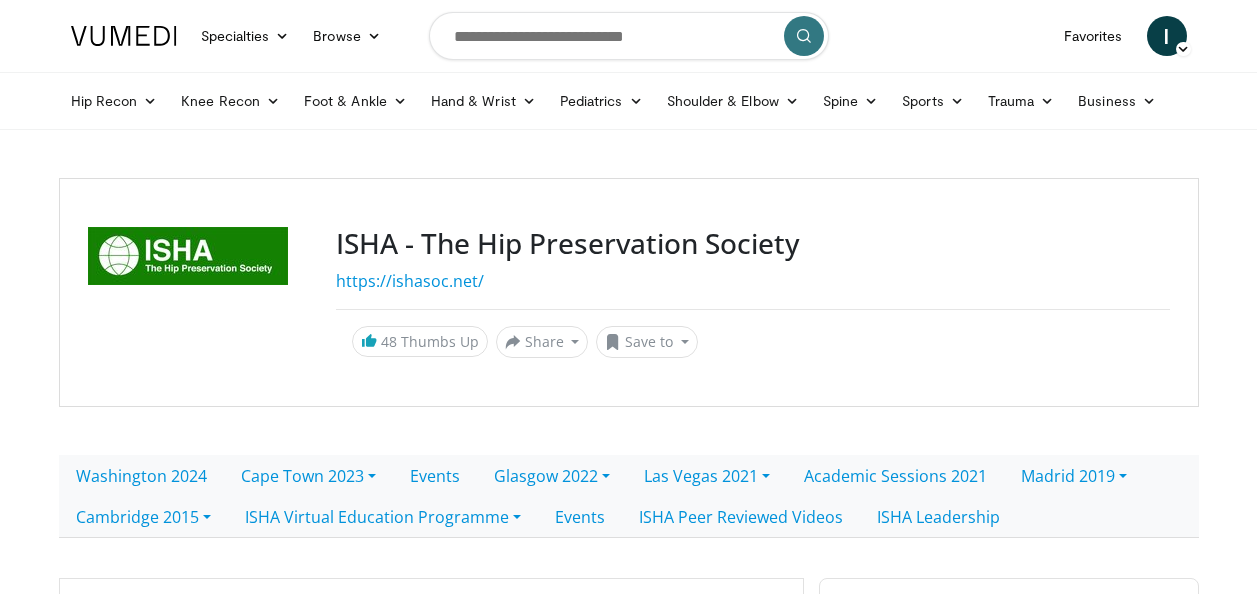 scroll, scrollTop: 0, scrollLeft: 0, axis: both 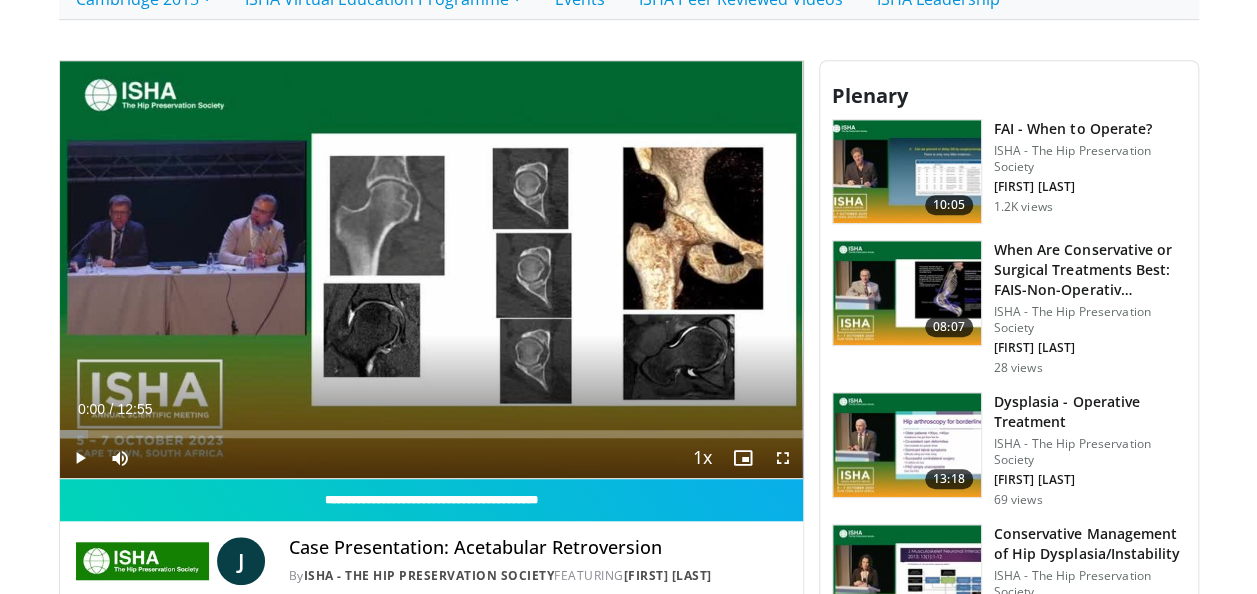 click at bounding box center (431, 269) 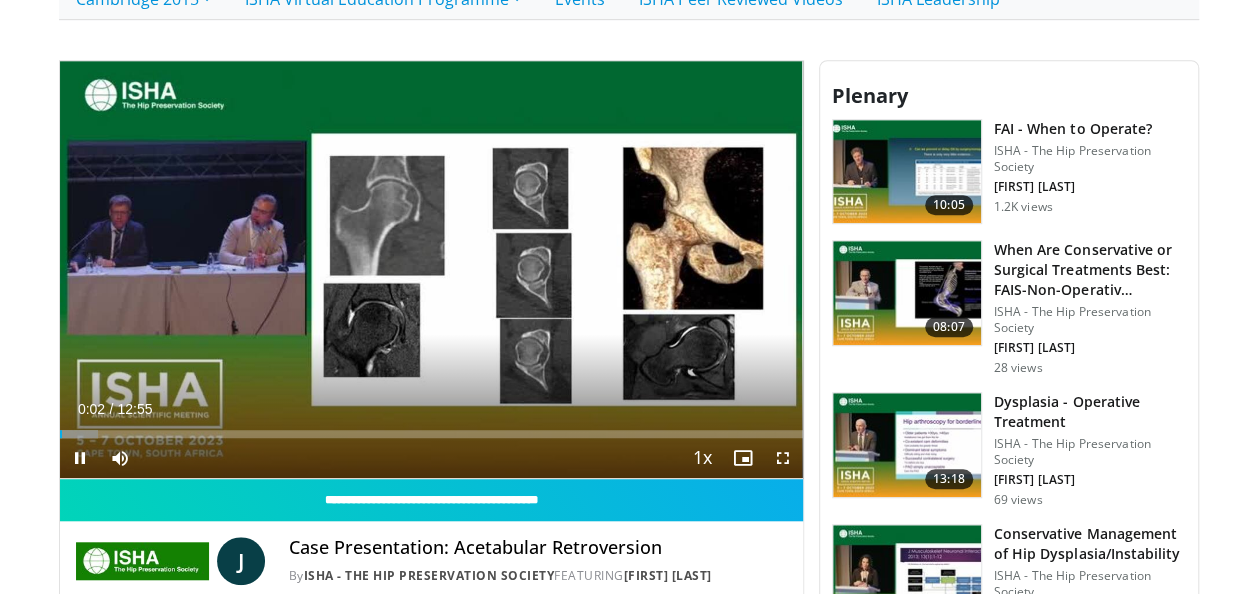 click on "10 seconds
Tap to unmute" at bounding box center [431, 269] 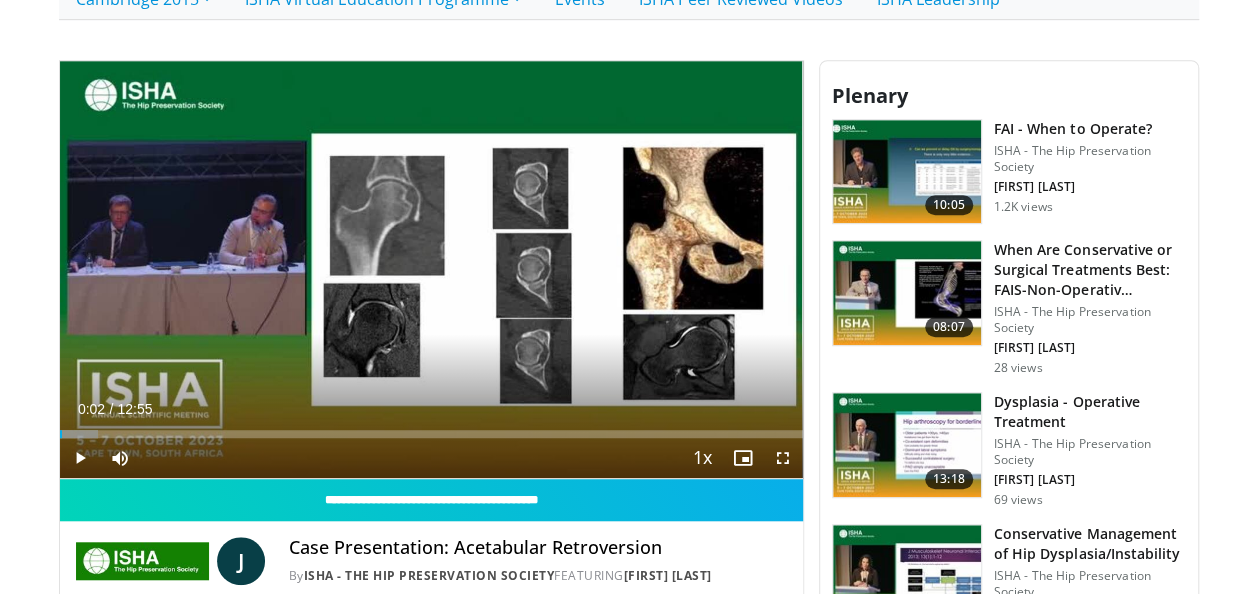 click on "10 seconds
Tap to unmute" at bounding box center [431, 269] 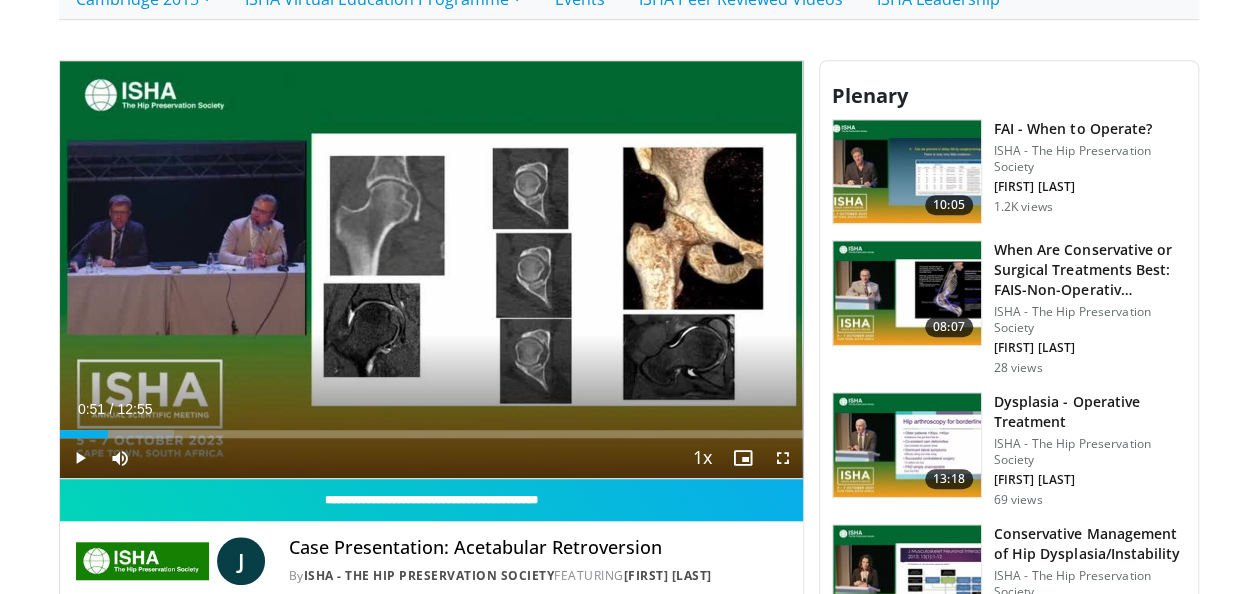 click on "Loaded :  15.35% 00:55 00:52" at bounding box center [431, 428] 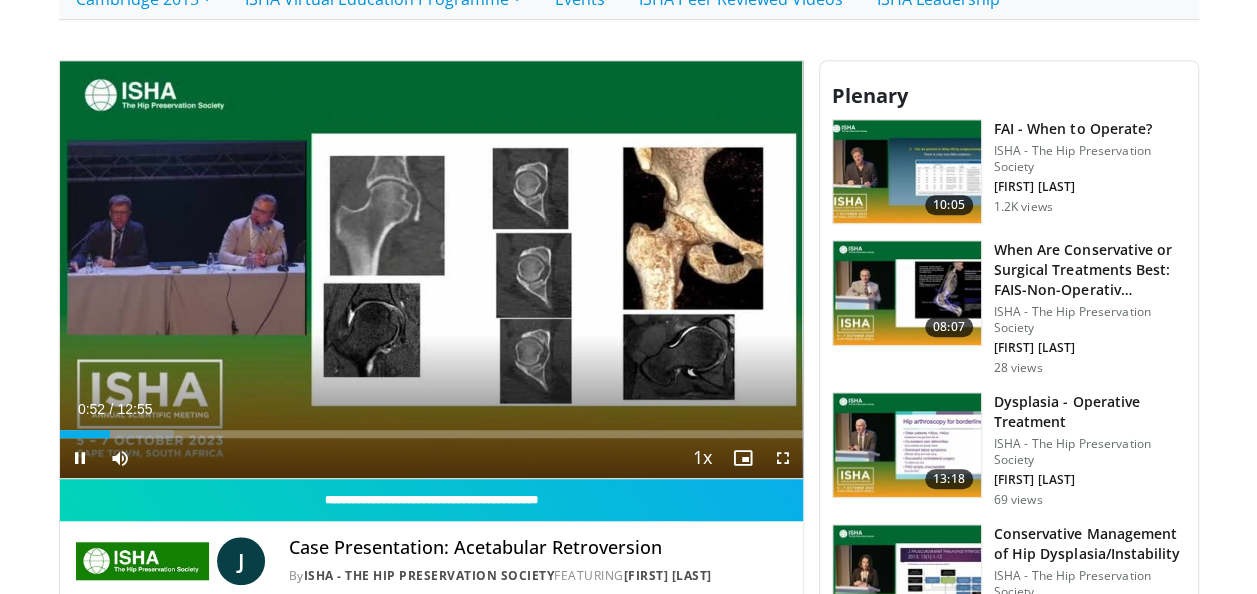 click on "10 seconds
Tap to unmute" at bounding box center (431, 269) 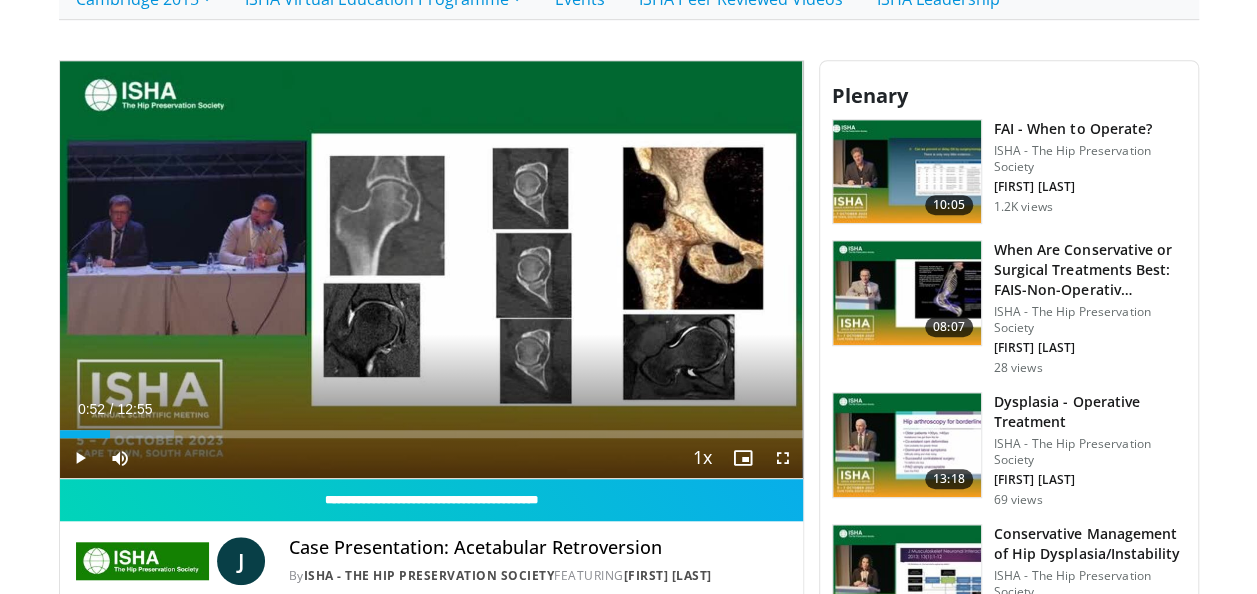 click on "Loaded :  15.35% 00:52 00:44" at bounding box center (431, 434) 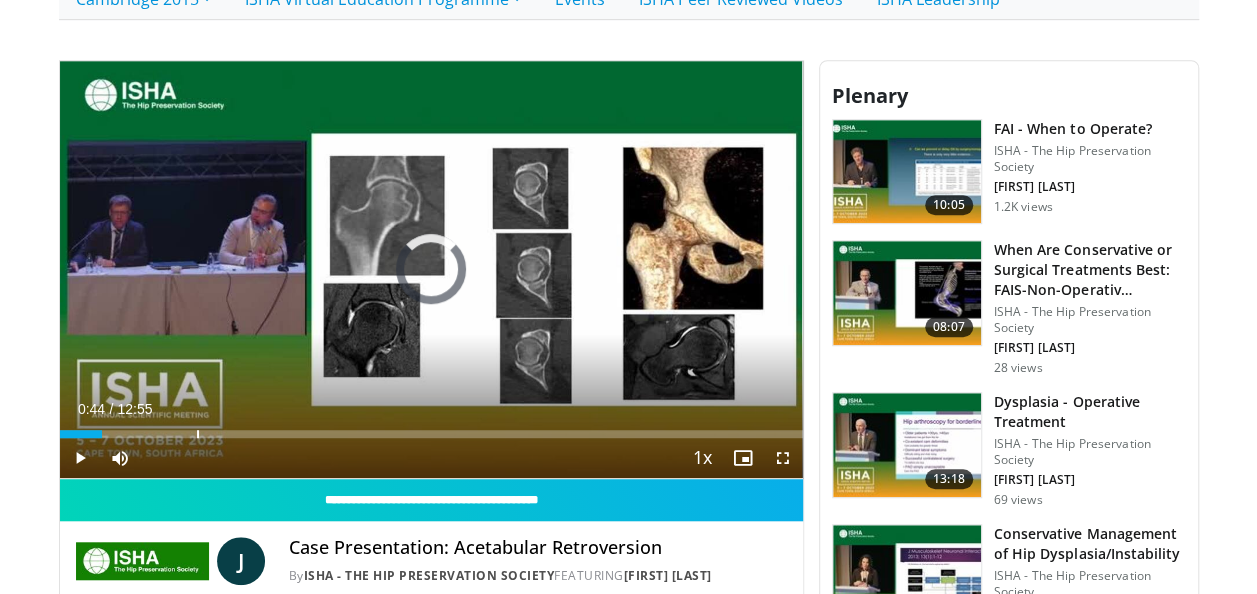 drag, startPoint x: 102, startPoint y: 429, endPoint x: 379, endPoint y: 398, distance: 278.72925 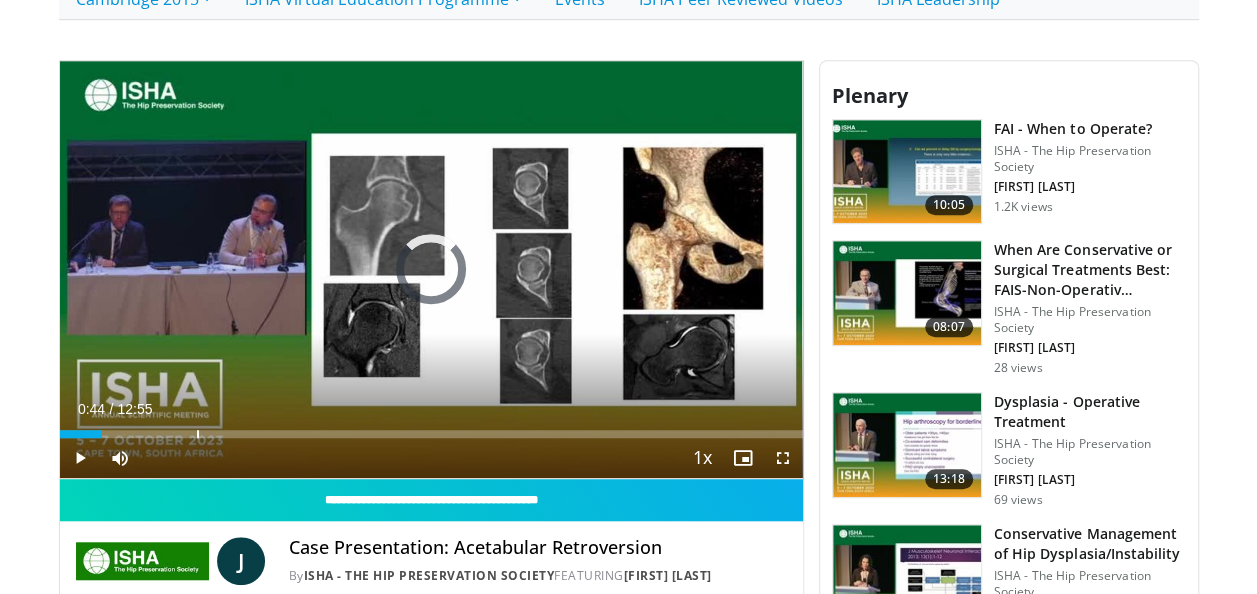 click on "Current Time  0:44 / Duration  12:55 Play Skip Backward Skip Forward Mute Loaded :  0.00% 01:53 02:22 Stream Type  LIVE Seek to live, currently behind live LIVE   1x Playback Rate 0.5x 0.75x 1x , selected 1.25x 1.5x 1.75x 2x Chapters Chapters Descriptions descriptions off , selected Captions captions settings , opens captions settings dialog captions off , selected Audio Track en (Main) , selected Fullscreen Enable picture-in-picture mode" at bounding box center (431, 458) 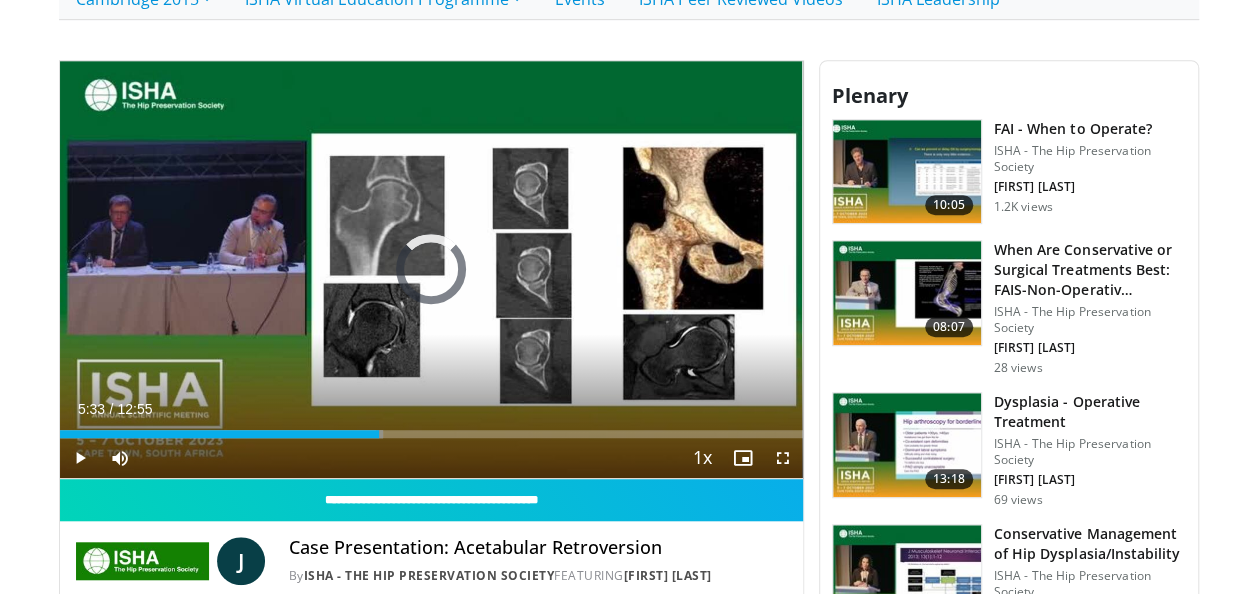click on "Loaded :  43.51% 05:33 00:32" at bounding box center (431, 428) 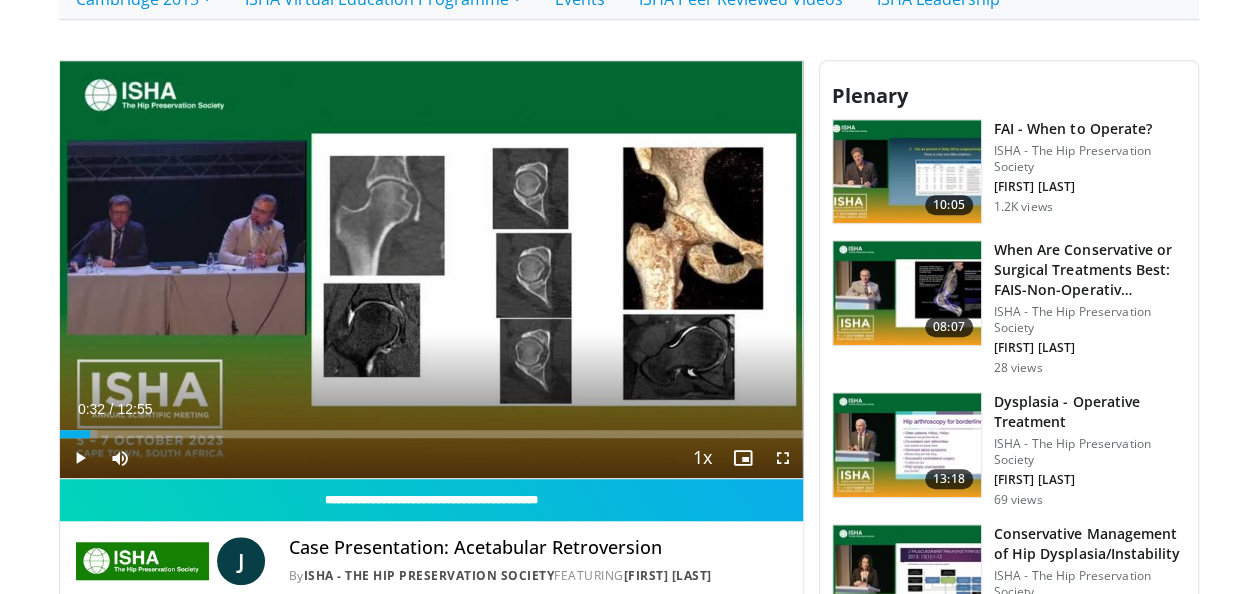 click at bounding box center [431, 269] 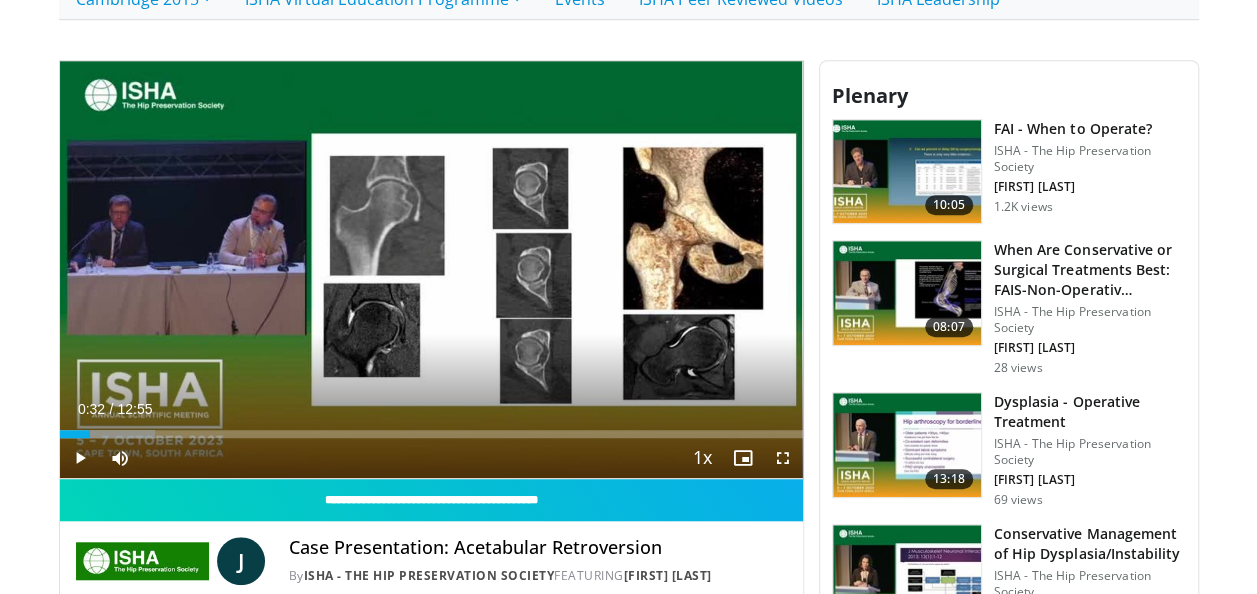 click at bounding box center [431, 269] 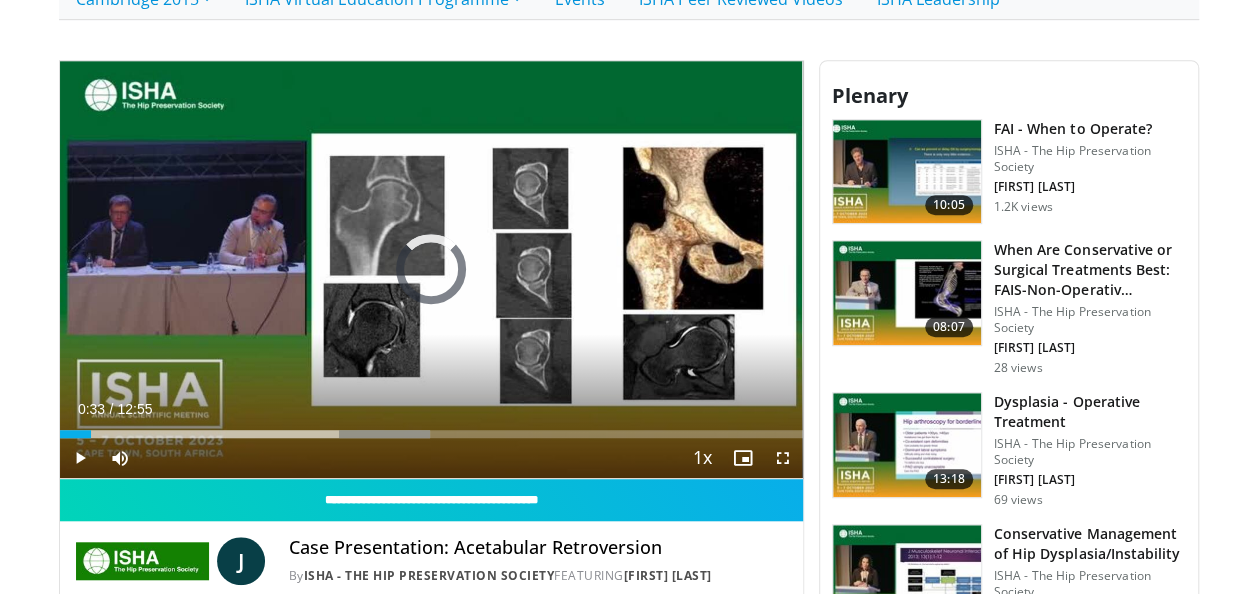 click on "05:20" at bounding box center [76, 434] 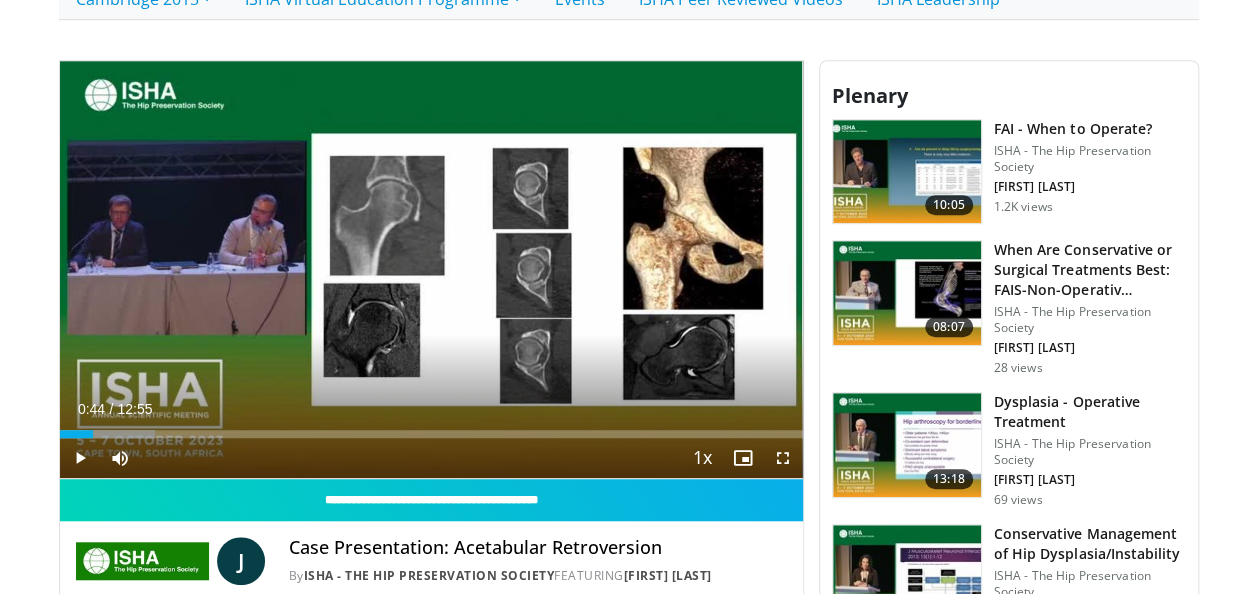 click at bounding box center [121, 434] 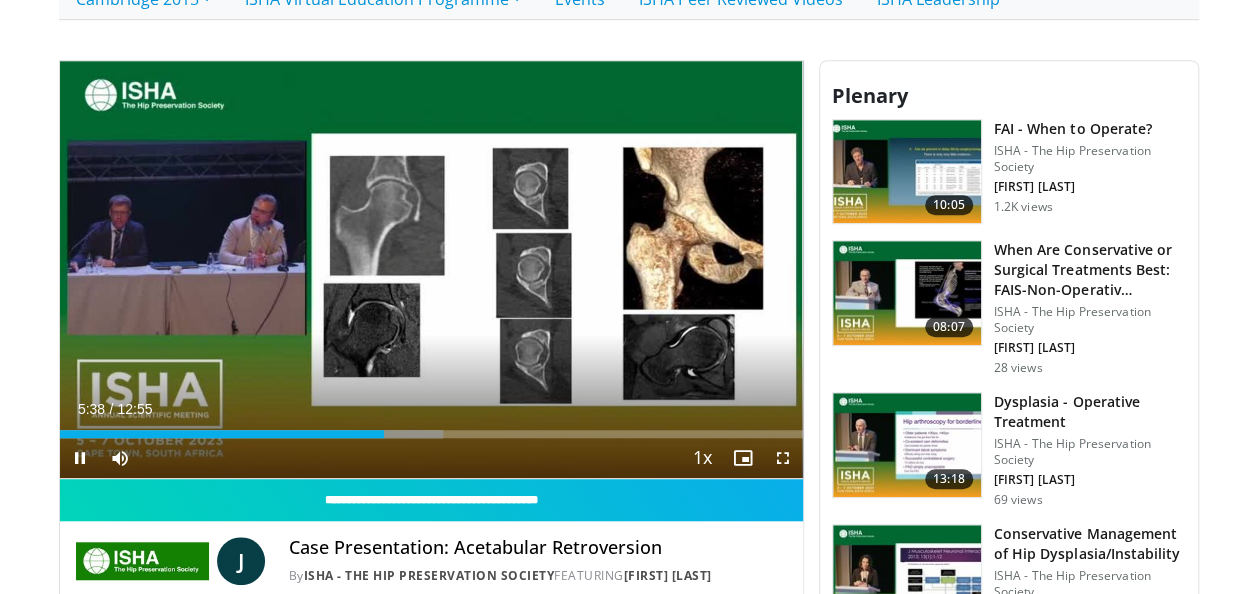 click on "10 seconds
Tap to unmute" at bounding box center (431, 269) 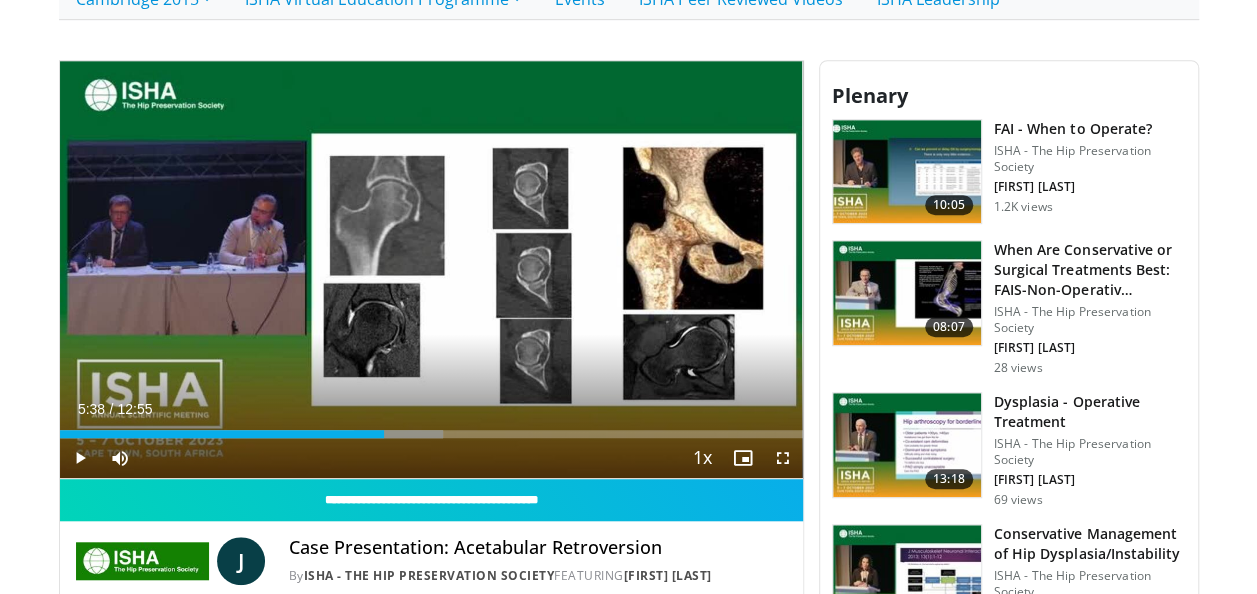 click at bounding box center [431, 269] 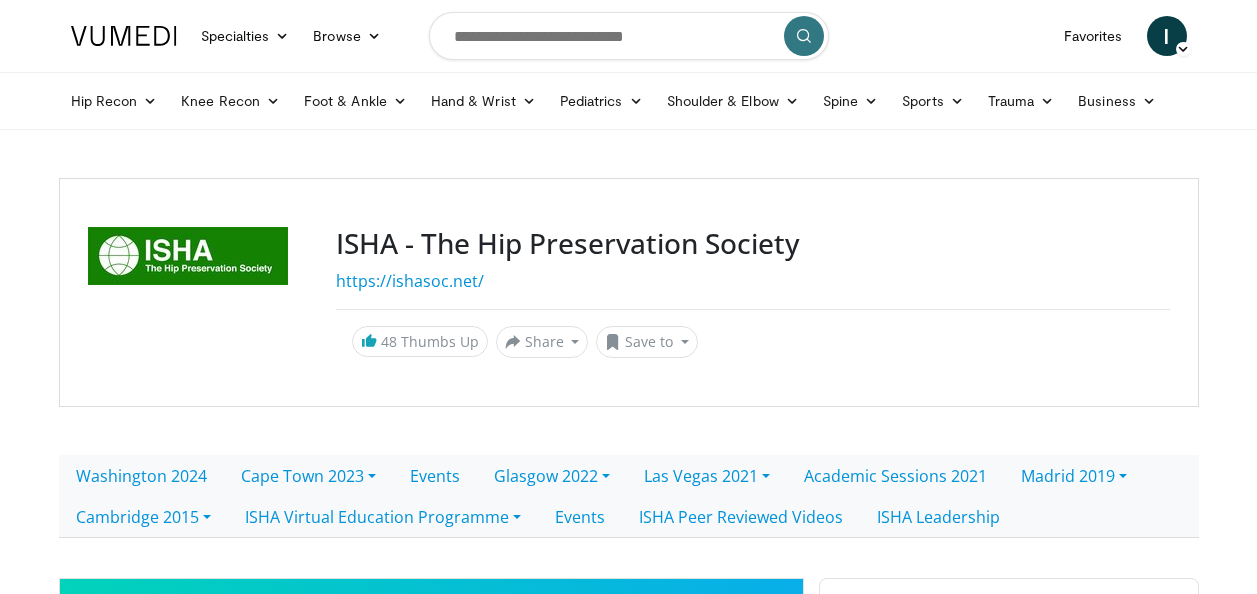 scroll, scrollTop: 0, scrollLeft: 0, axis: both 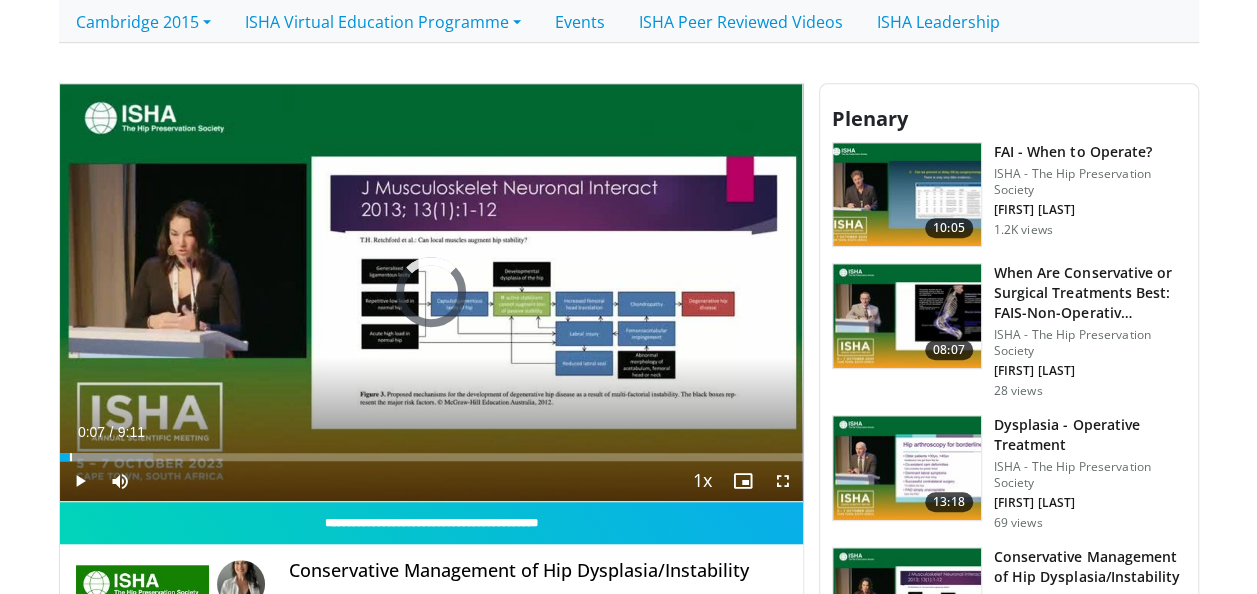 click on "Loaded :  12.59% 0:07 0:07" at bounding box center [431, 457] 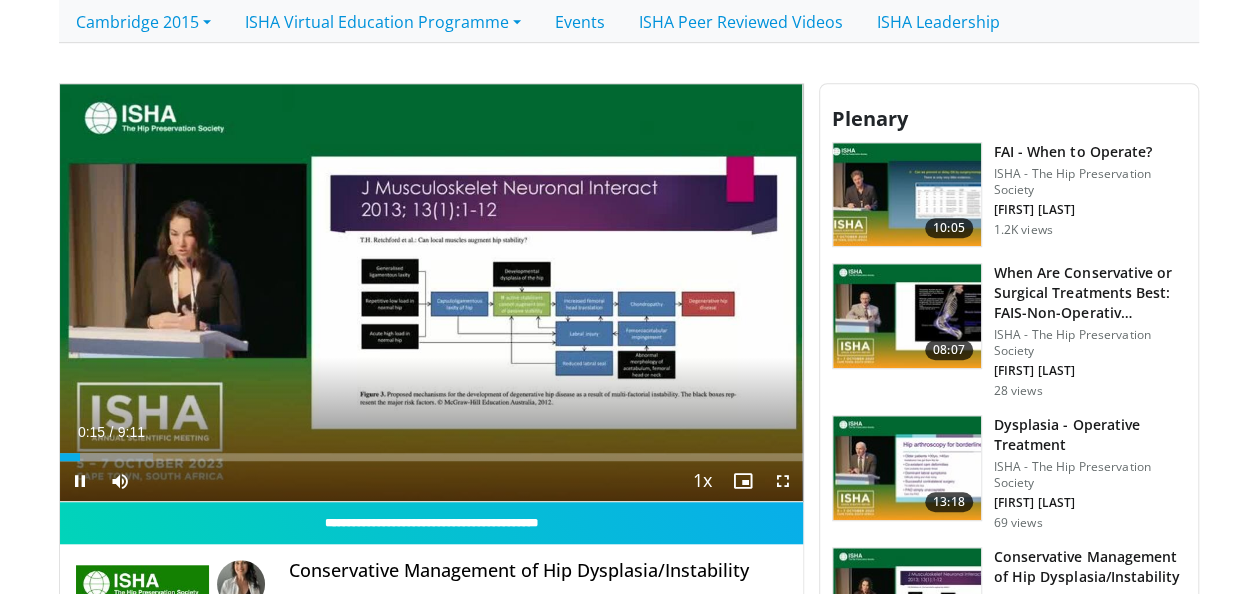click at bounding box center [431, 292] 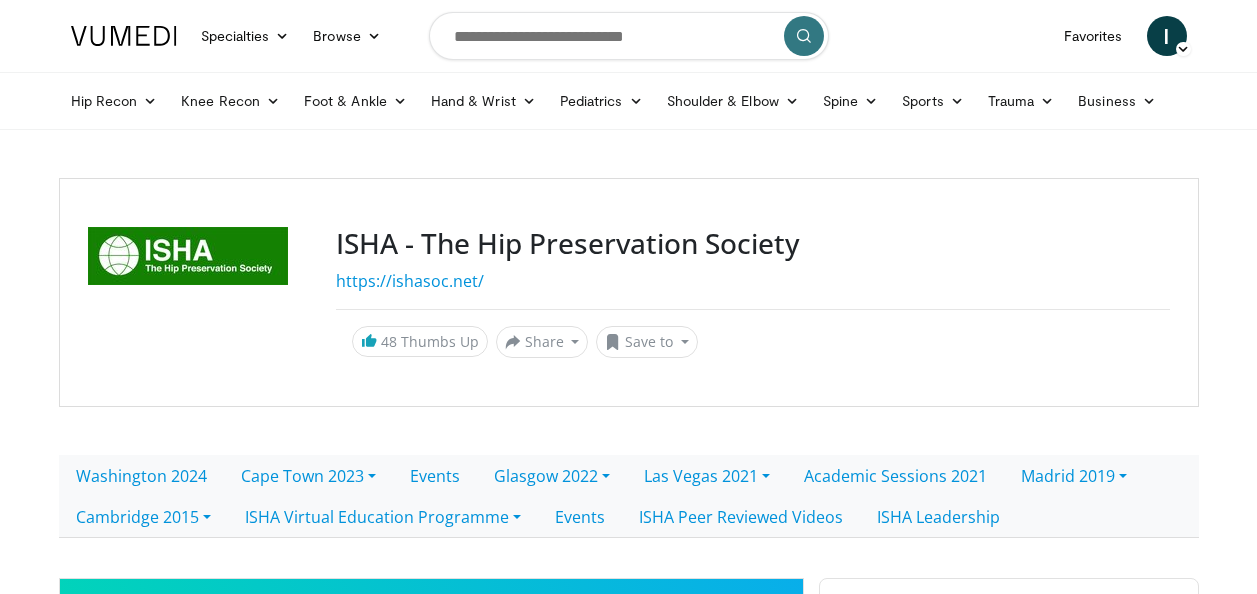 scroll, scrollTop: 508, scrollLeft: 0, axis: vertical 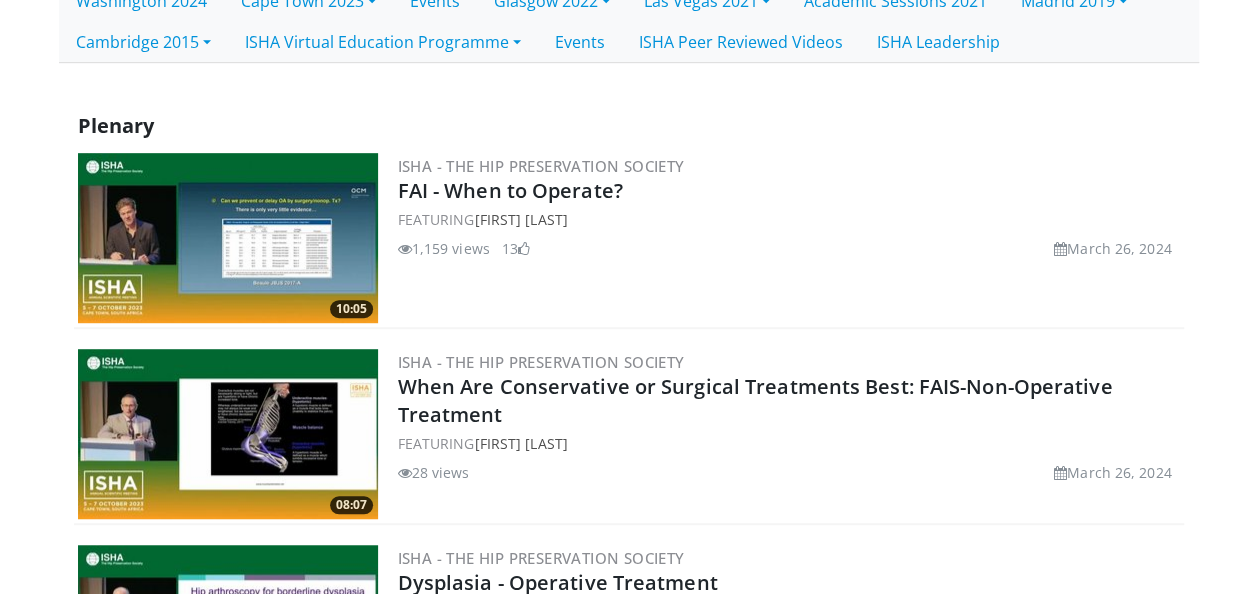 click on "When Are Conservative or Surgical Treatments Best: FAIS-Non-Operative Treatment" at bounding box center (755, 400) 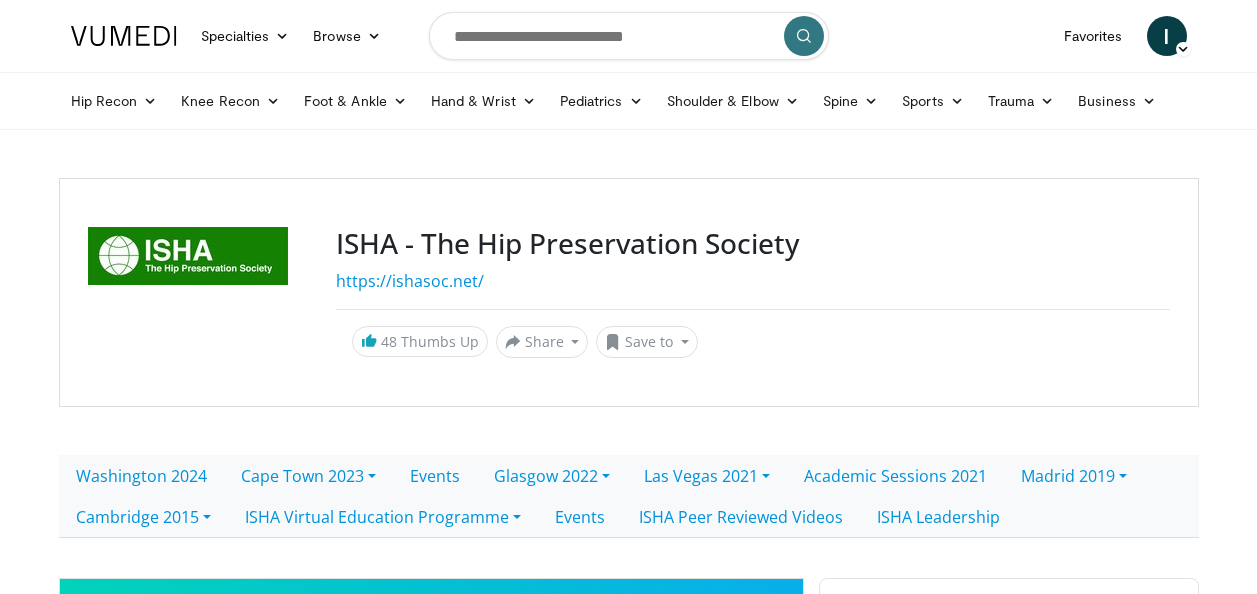 scroll, scrollTop: 0, scrollLeft: 0, axis: both 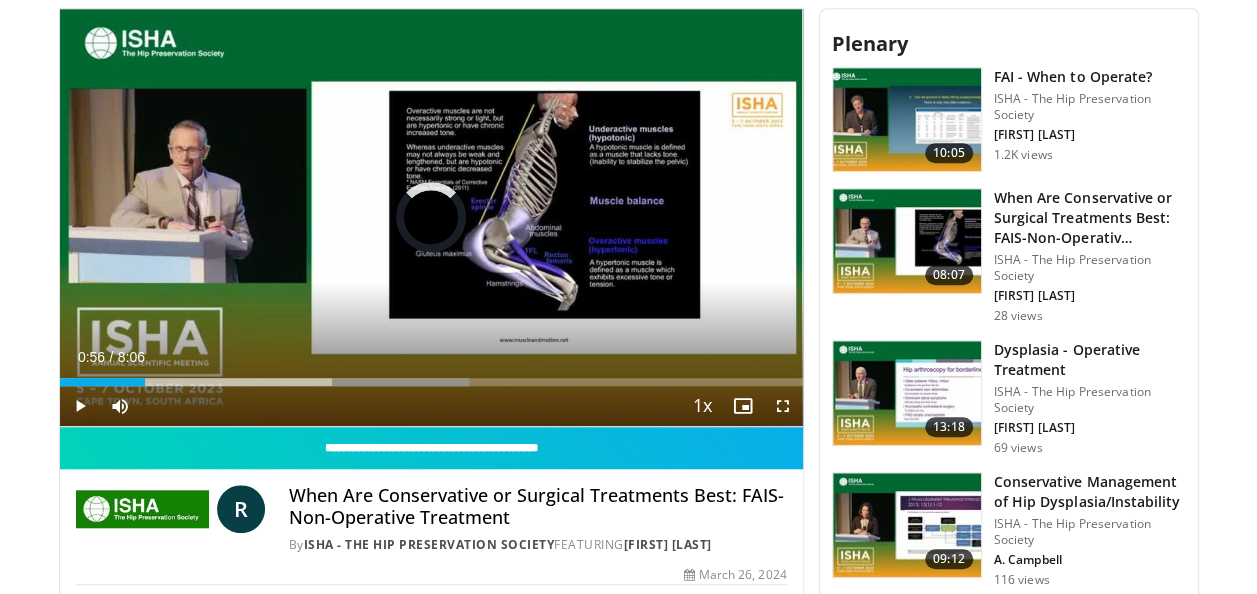 click on "Loaded :  55.10% 3:28 0:56" at bounding box center [431, 376] 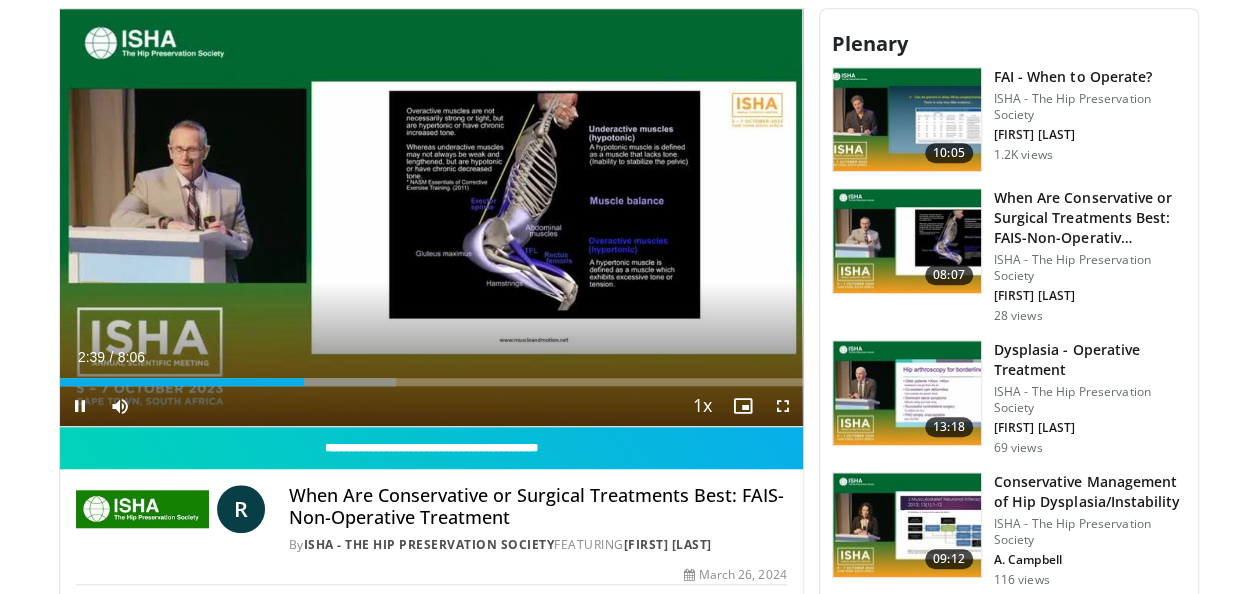 click on "2:39" at bounding box center (182, 382) 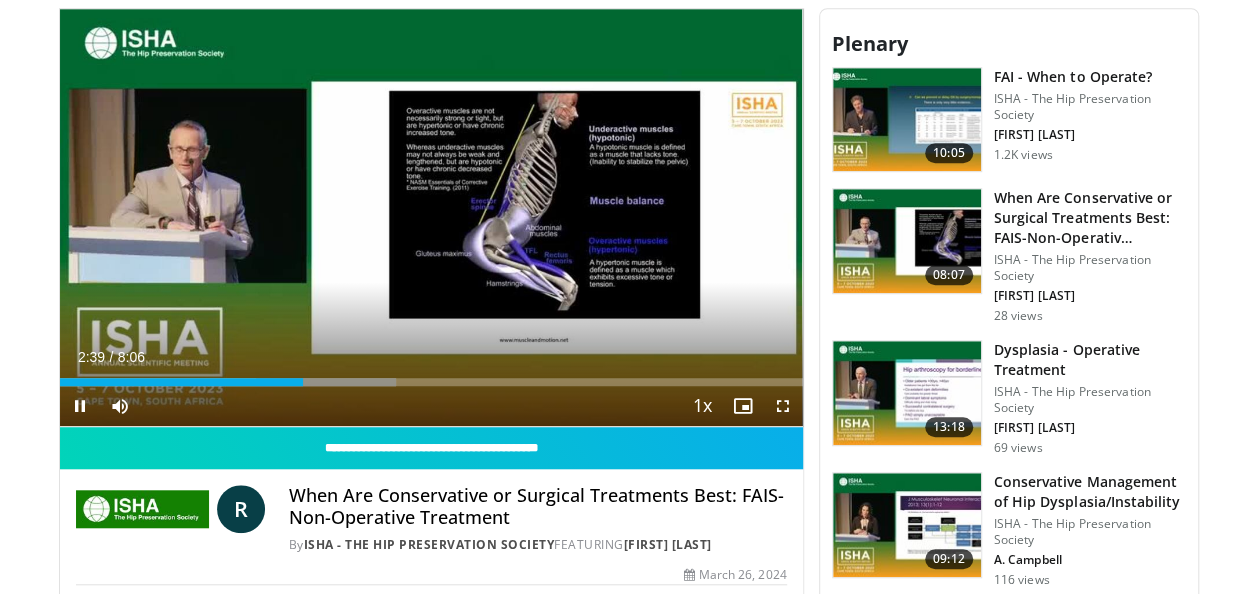 click on "Loaded :  45.27% 2:39 2:32" at bounding box center (431, 382) 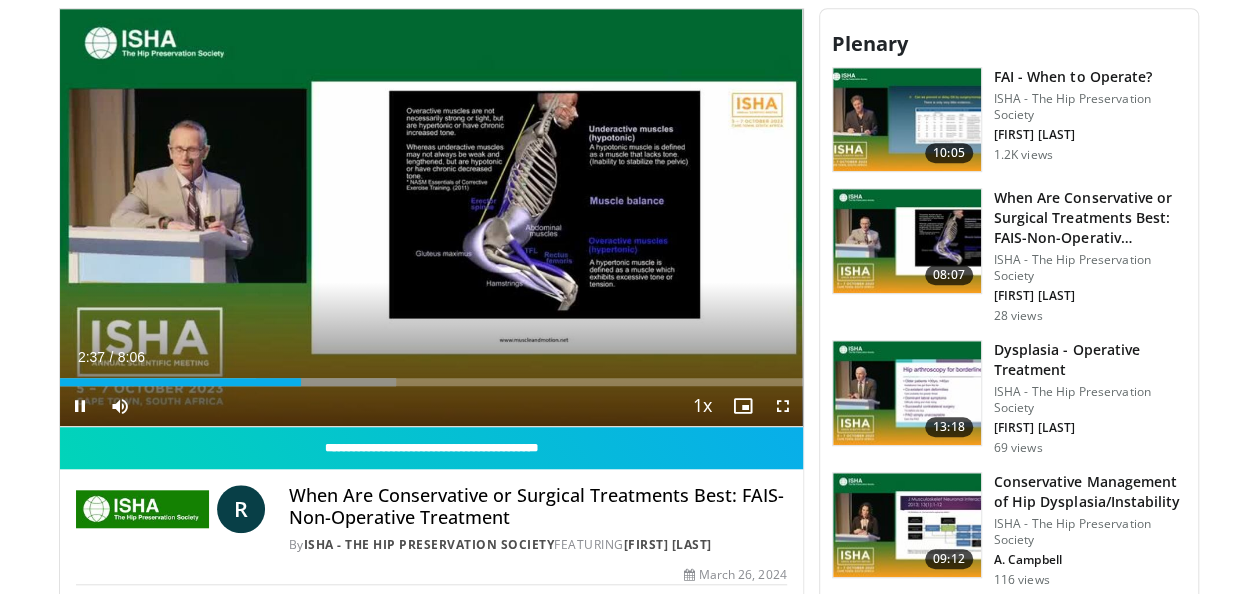 click on "**********" at bounding box center (431, 218) 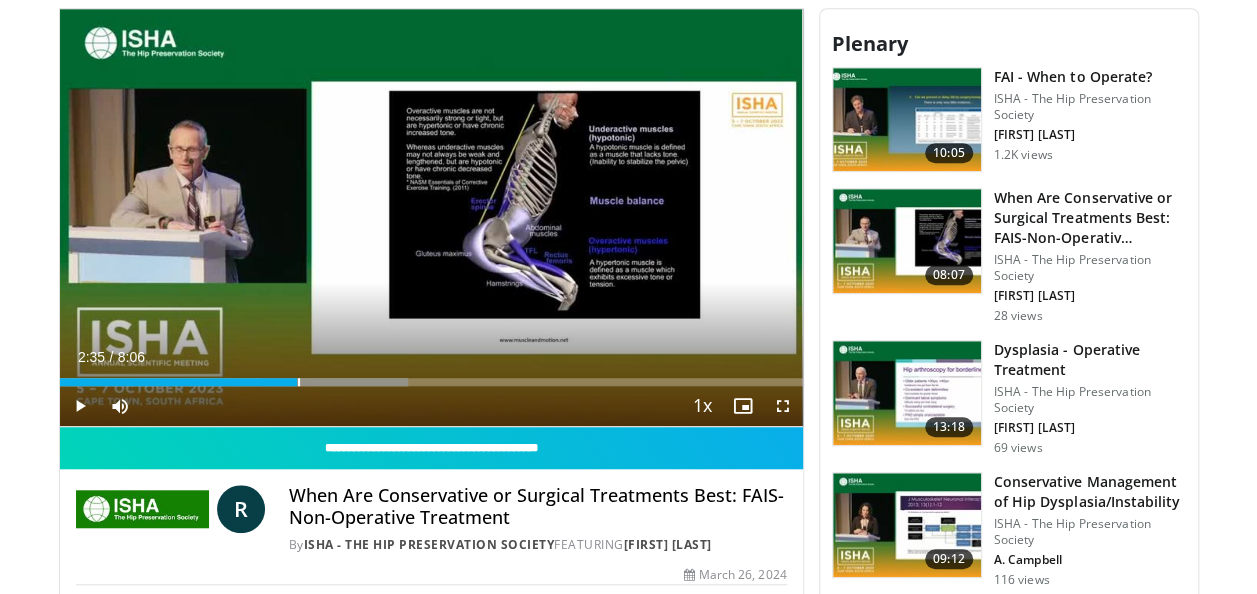 click on "Loaded :  46.93% 2:35 2:35" at bounding box center [431, 382] 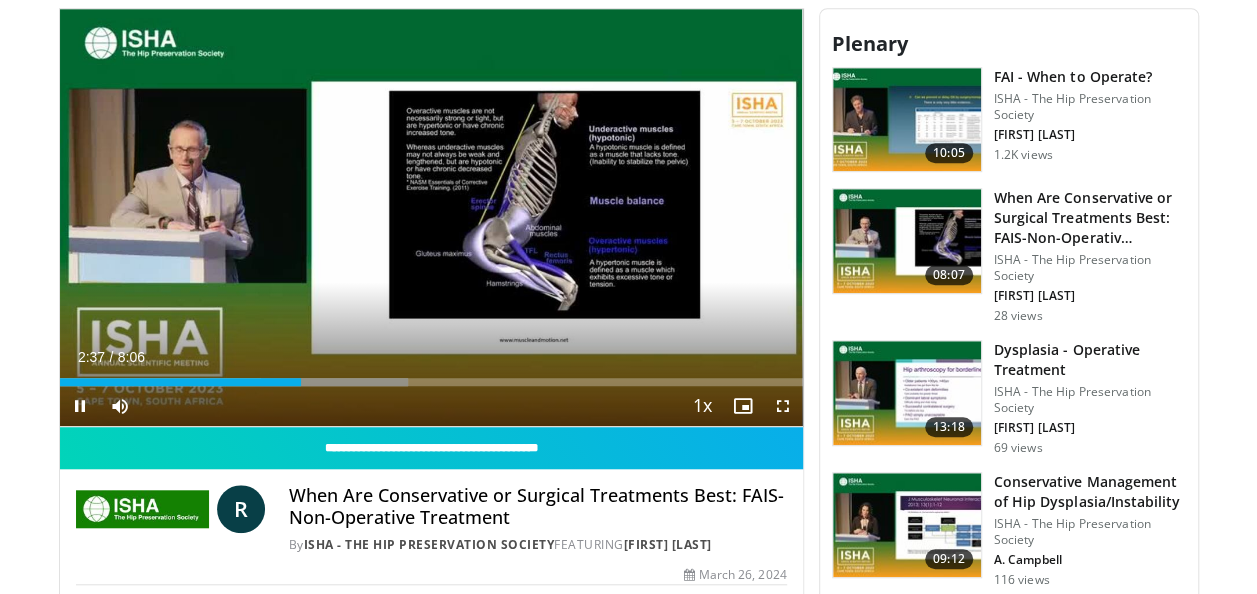click on "2:37" at bounding box center [180, 382] 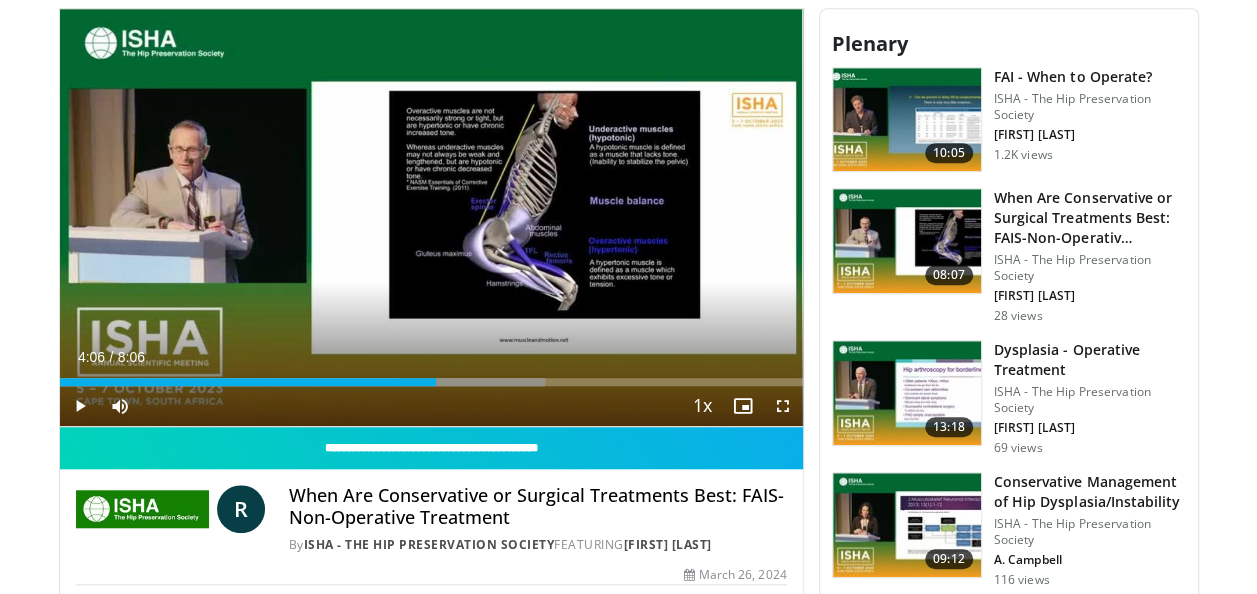 click on "Loaded :  65.30% 4:06 4:05" at bounding box center [431, 382] 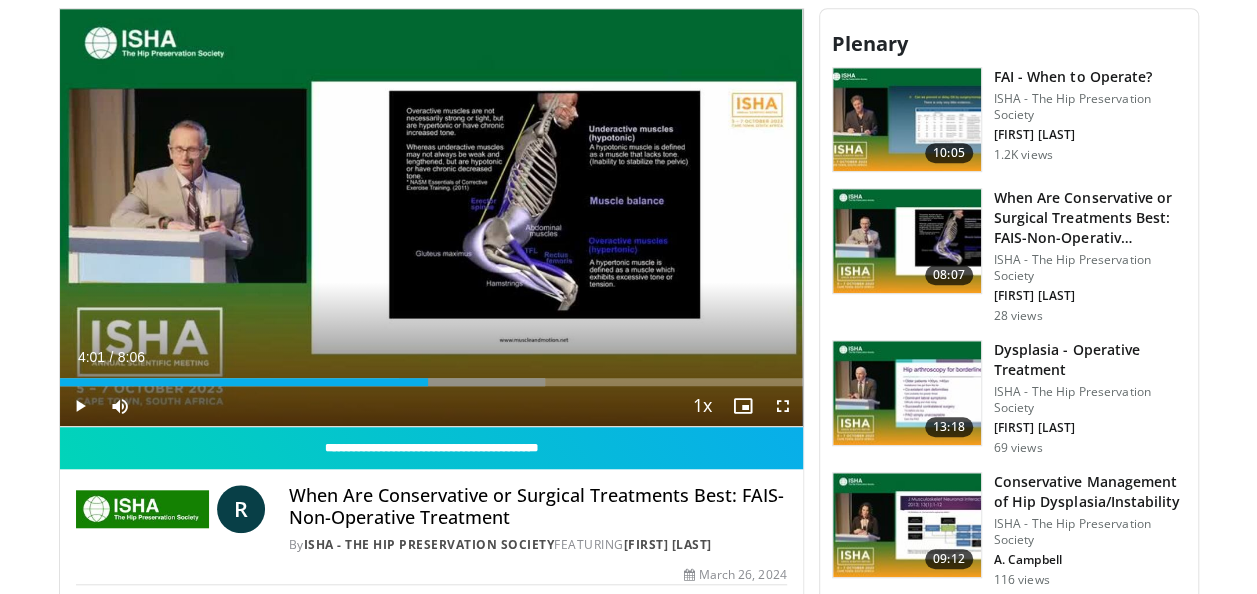 click on "Loaded :  65.30% 4:01 4:01" at bounding box center [431, 382] 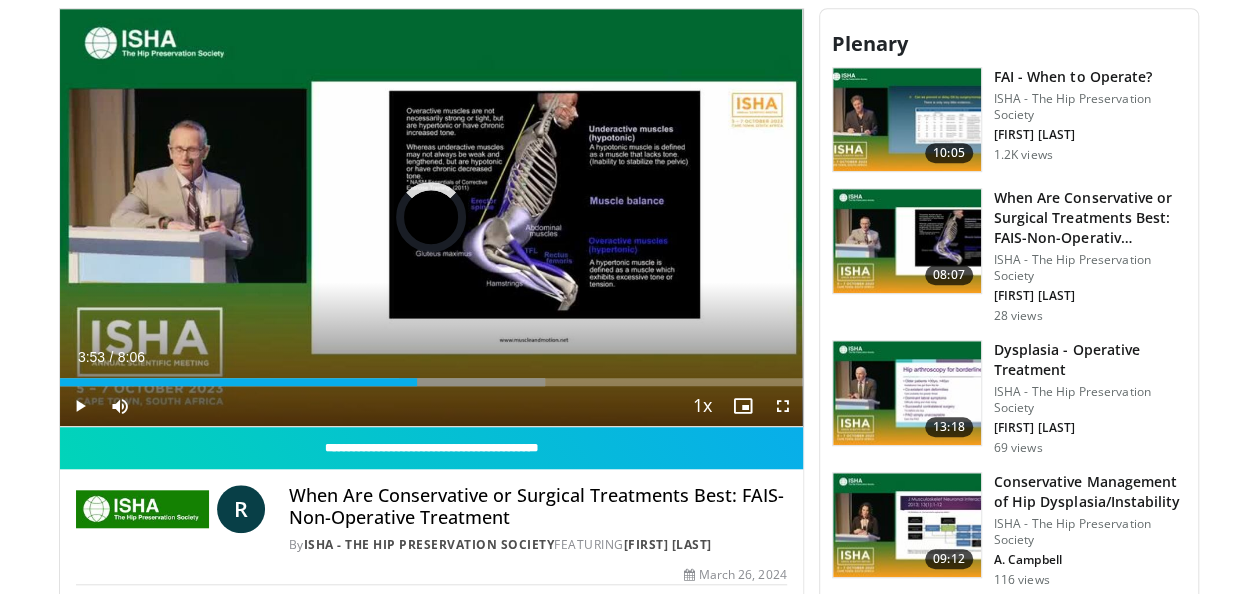 click on "Loaded :  65.30% 4:02 3:53" at bounding box center (431, 382) 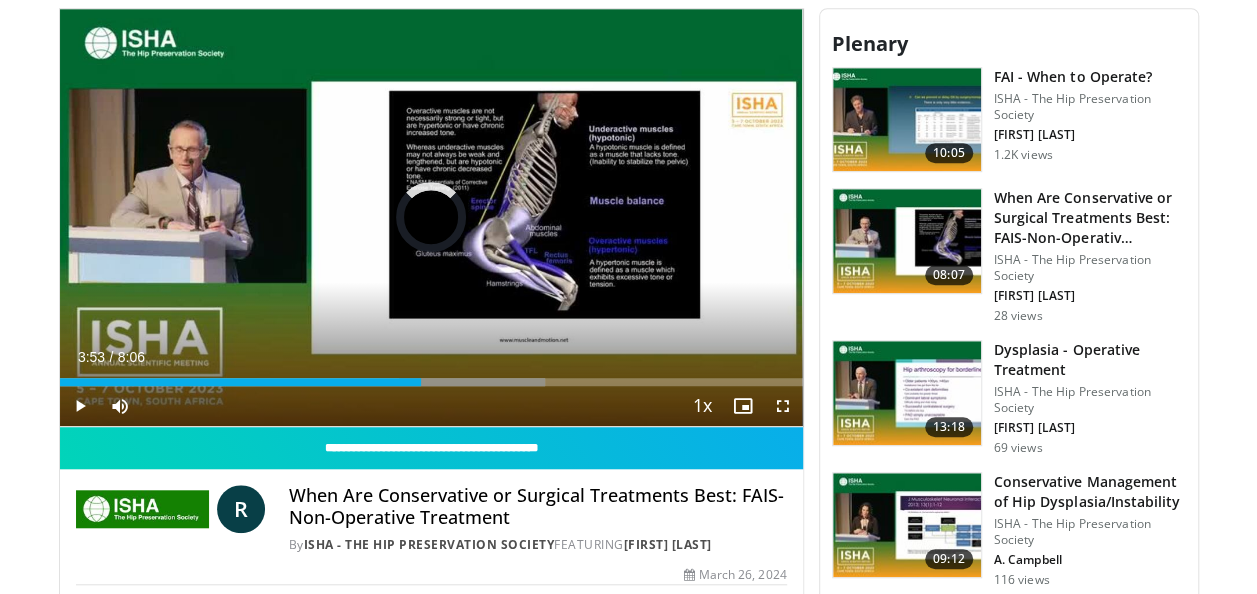 click on "Loaded :  65.30% 3:53 3:53" at bounding box center (431, 382) 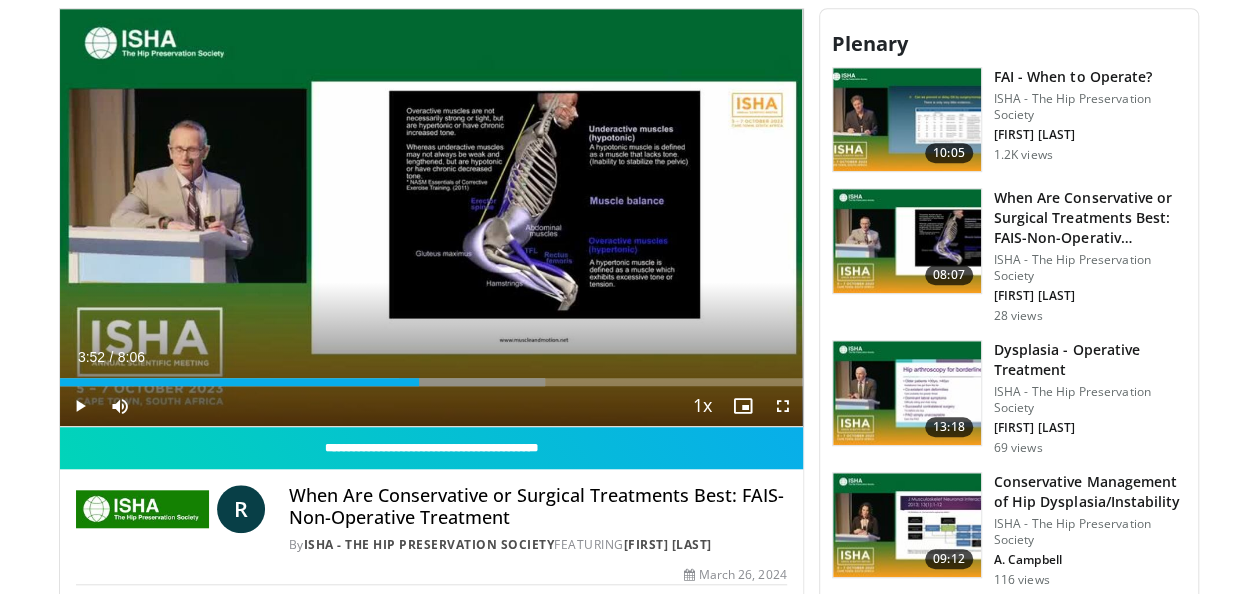 click on "3:55" at bounding box center (239, 382) 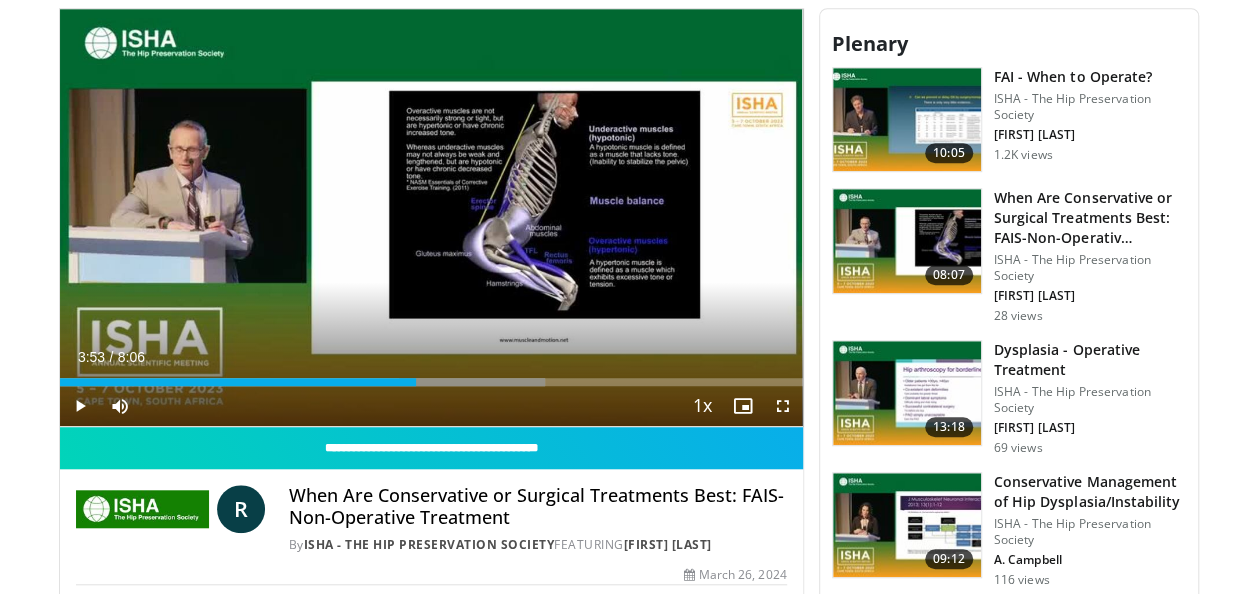 click on "Loaded :  65.30% 3:53 3:48" at bounding box center (431, 382) 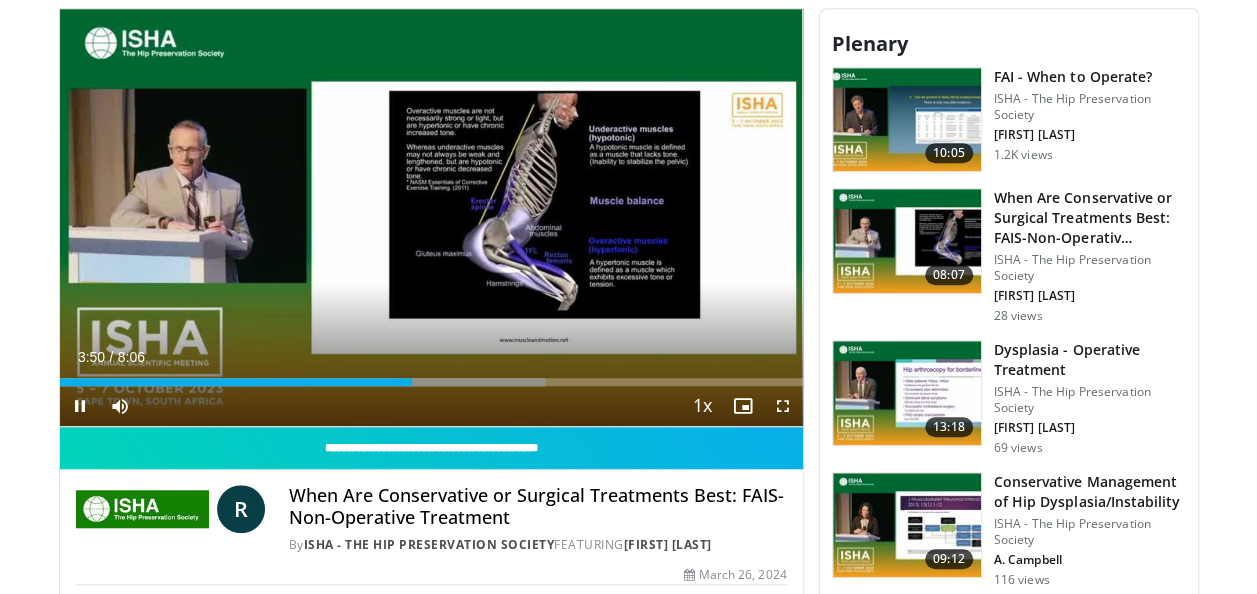 click on "3:50" at bounding box center (236, 382) 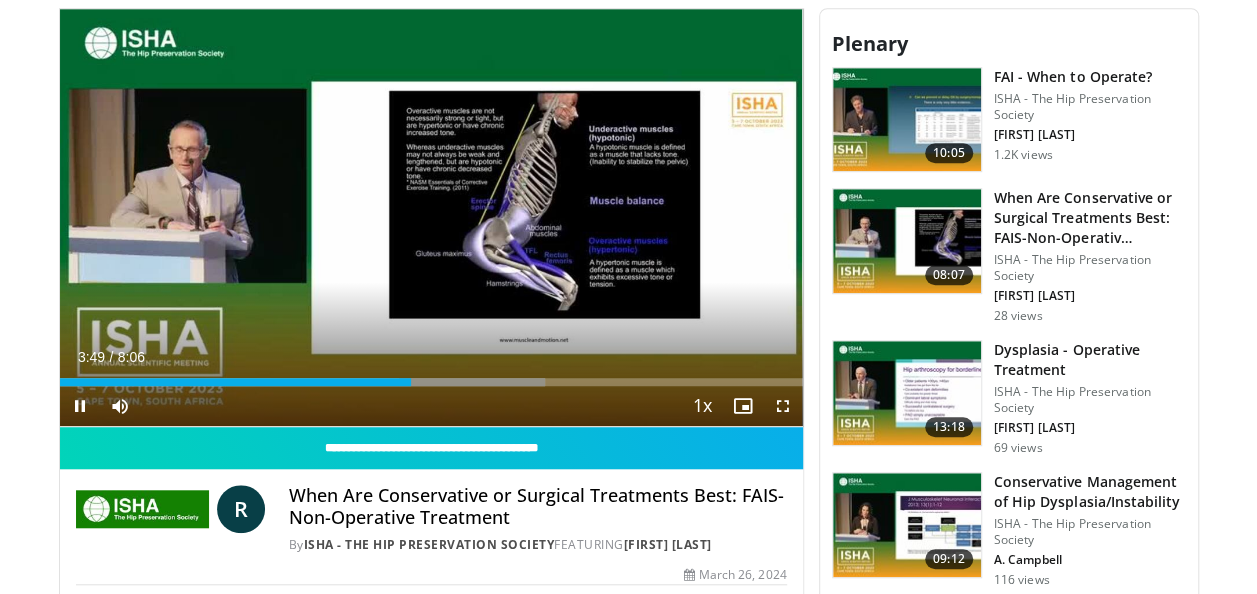 click on "3:49" at bounding box center (235, 382) 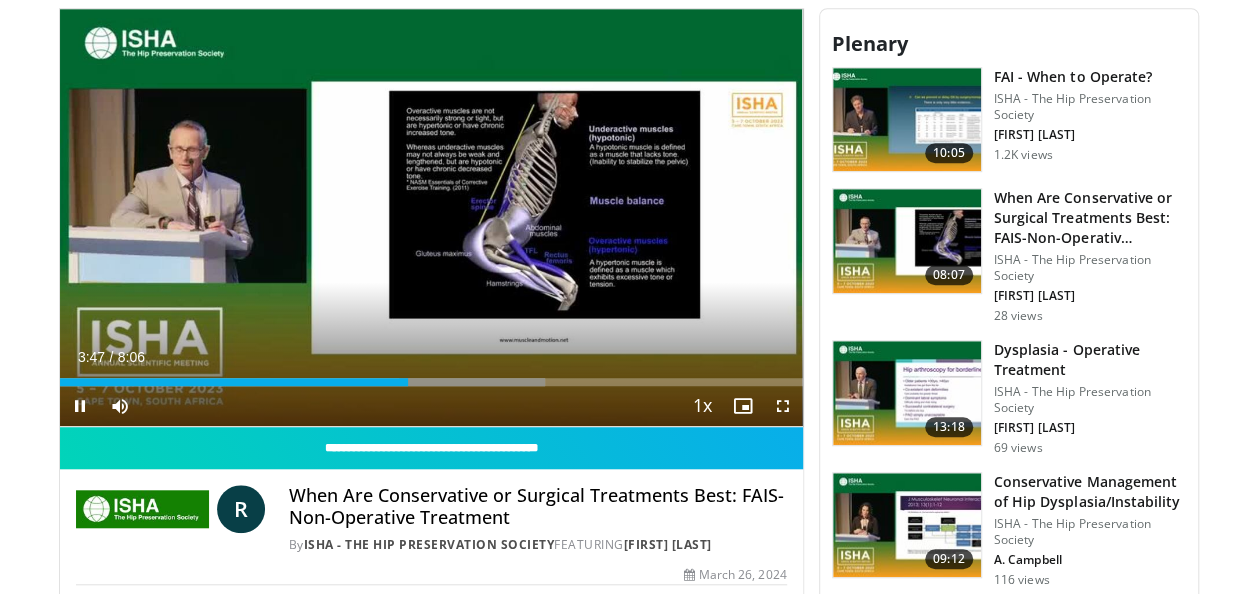 click on "Loaded :  65.30% 3:47 3:43" at bounding box center (431, 382) 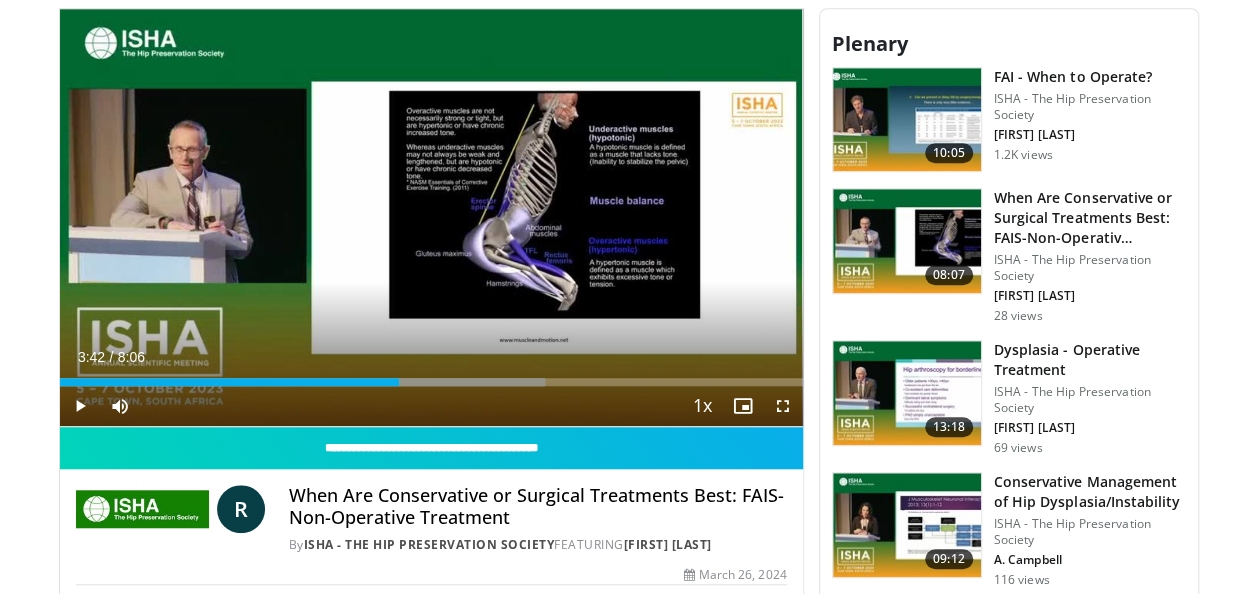 click on "3:42" at bounding box center (230, 382) 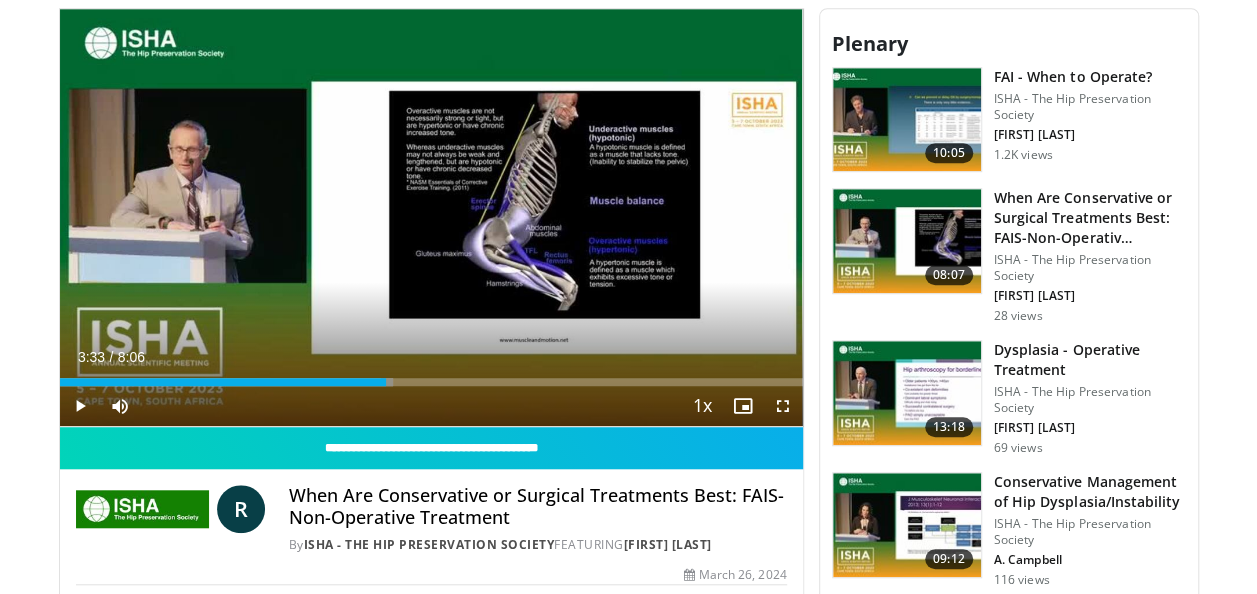click on "Loaded :  44.89% 3:33 3:33" at bounding box center [431, 382] 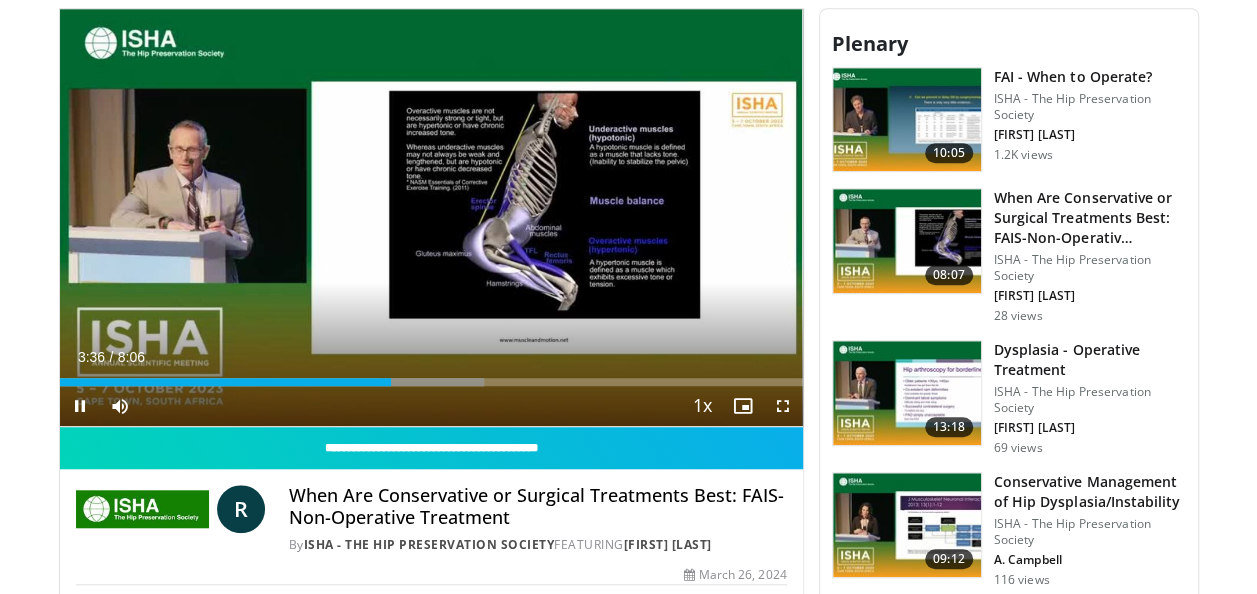 click on "Loaded :  57.14% 3:36 3:26" at bounding box center (431, 382) 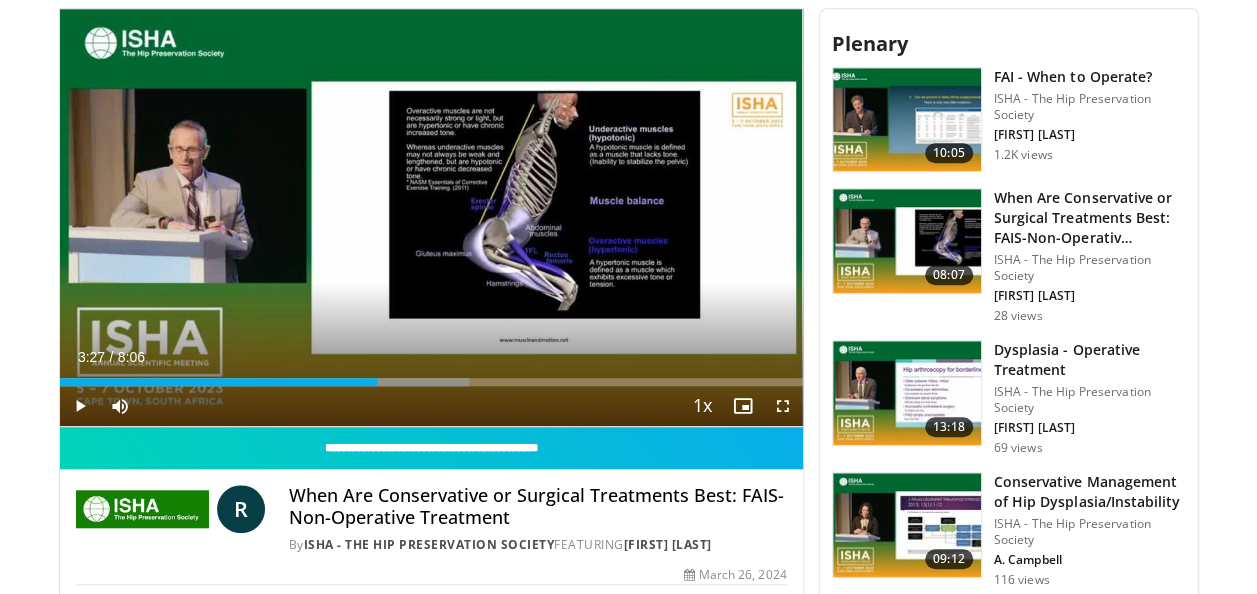 click on "3:27" at bounding box center [218, 382] 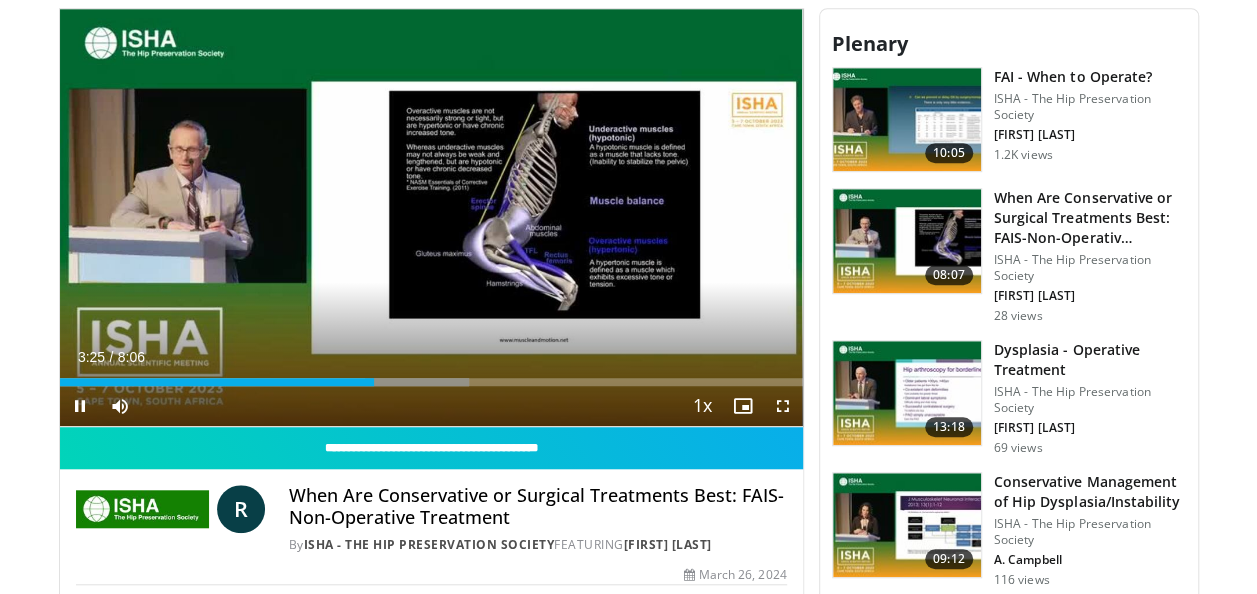 click on "Loaded :  55.10% 3:25 3:18" at bounding box center [431, 382] 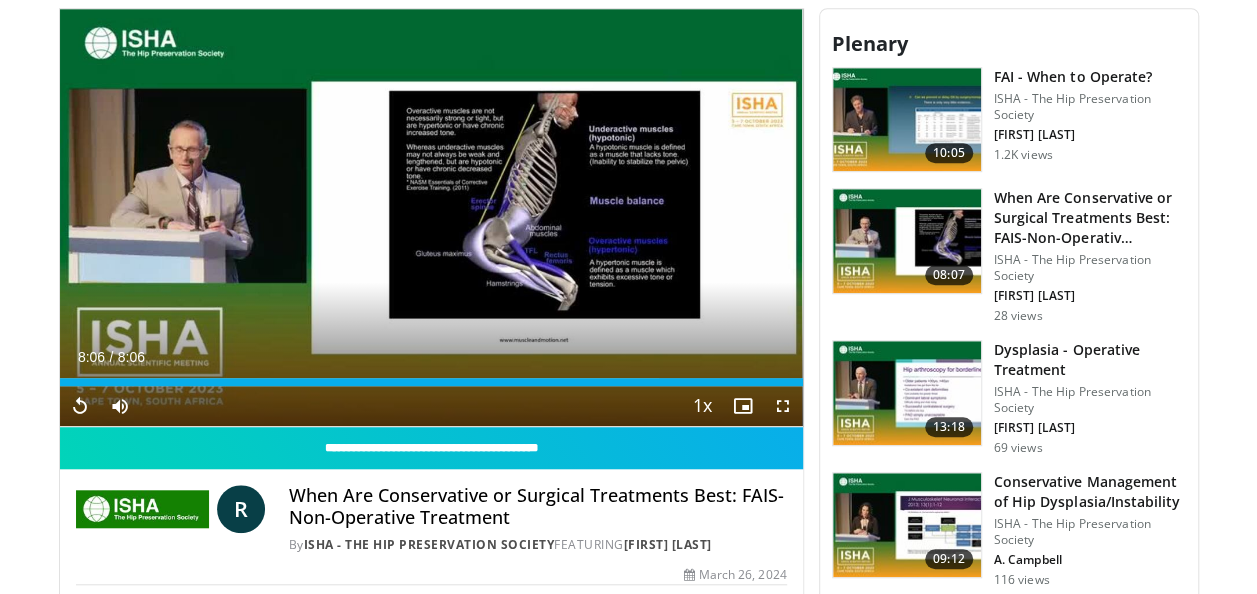 click on "Current Time  8:06 / Duration  8:06 Replay Skip Backward Skip Forward Mute 0% Loaded :  100.00% 8:06 6:22 Stream Type  LIVE Seek to live, currently behind live LIVE   1x Playback Rate 0.5x 0.75x 1x , selected 1.25x 1.5x 1.75x 2x Chapters Chapters Descriptions descriptions off , selected Captions captions settings , opens captions settings dialog captions off , selected Audio Track en (Main) , selected Fullscreen Enable picture-in-picture mode" at bounding box center (431, 406) 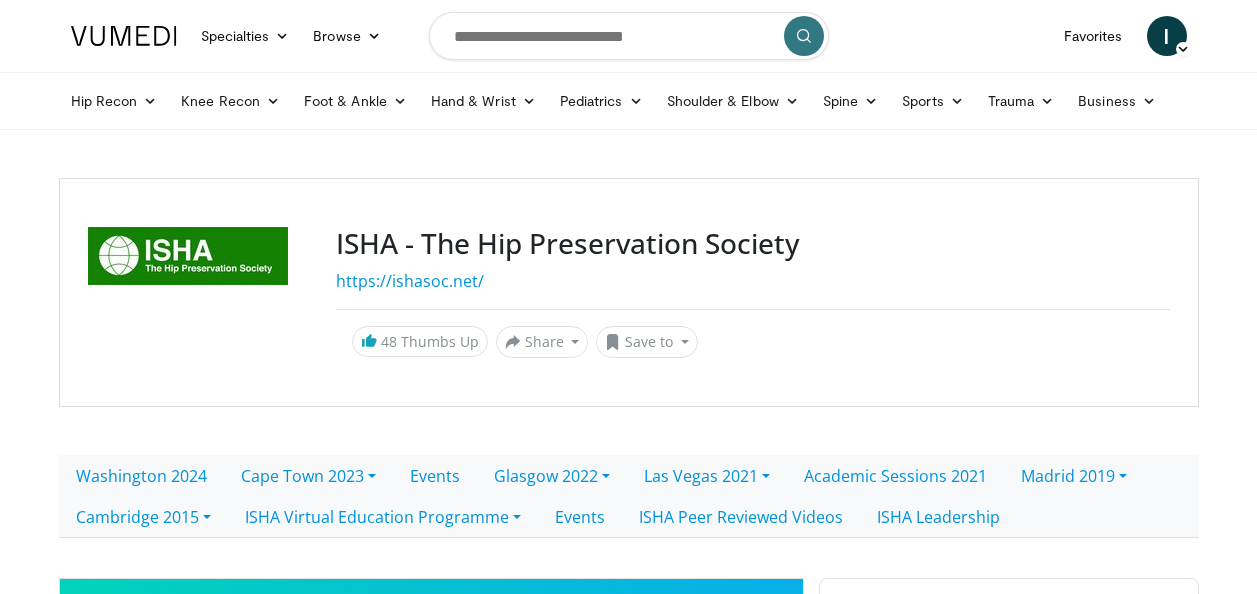 scroll, scrollTop: 0, scrollLeft: 0, axis: both 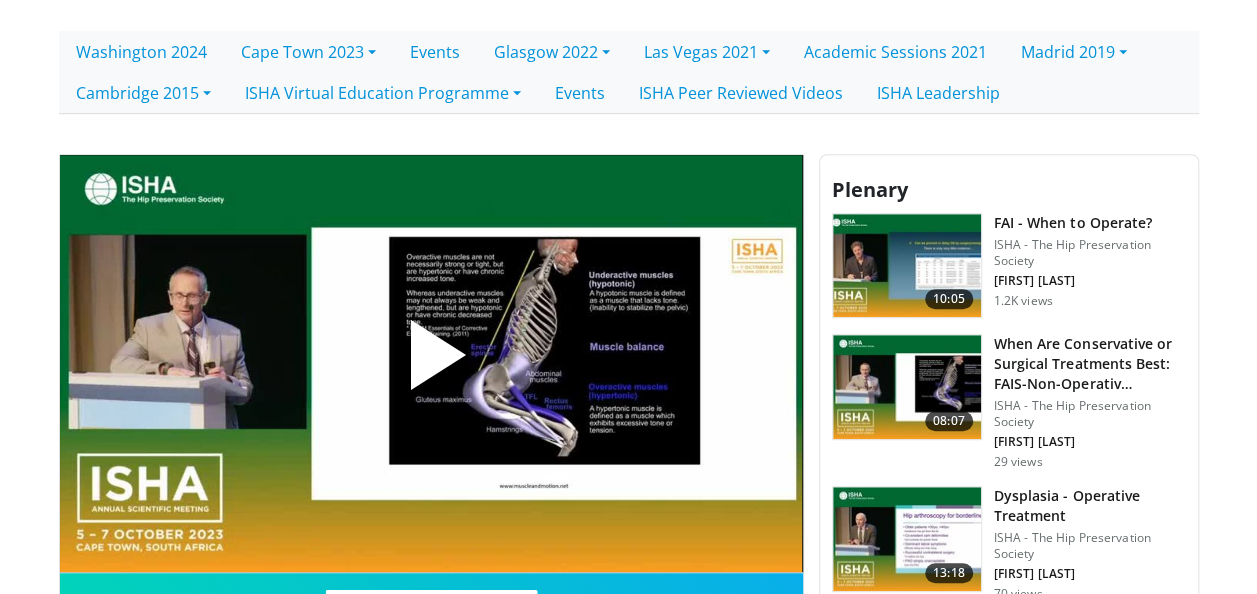 click at bounding box center [907, 266] 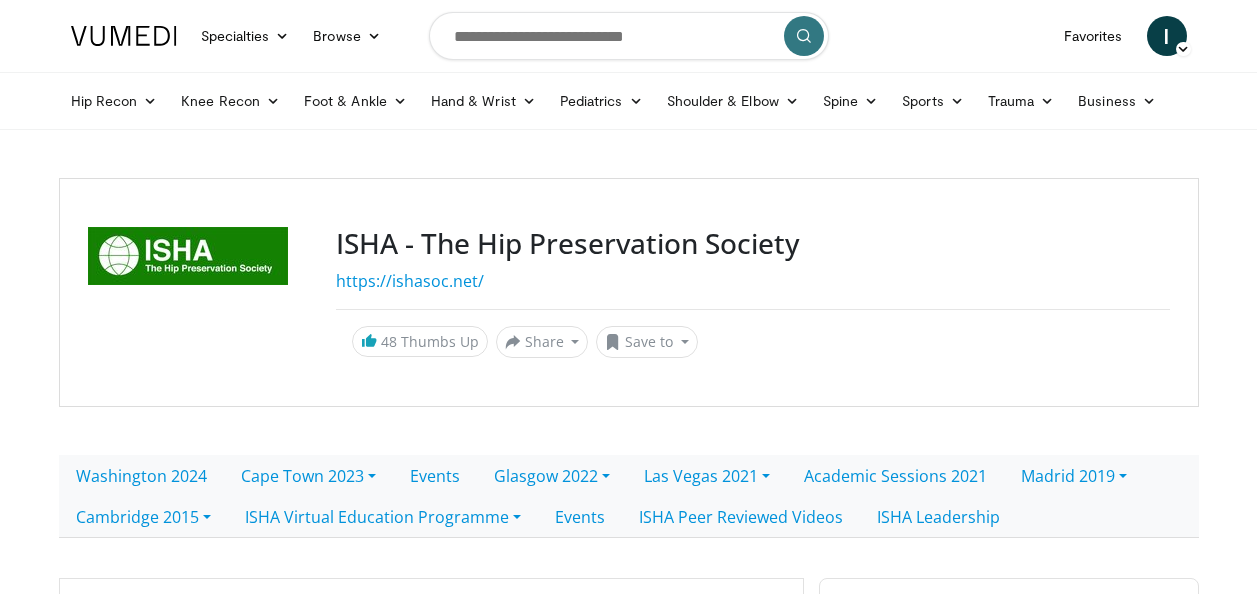 scroll, scrollTop: 0, scrollLeft: 0, axis: both 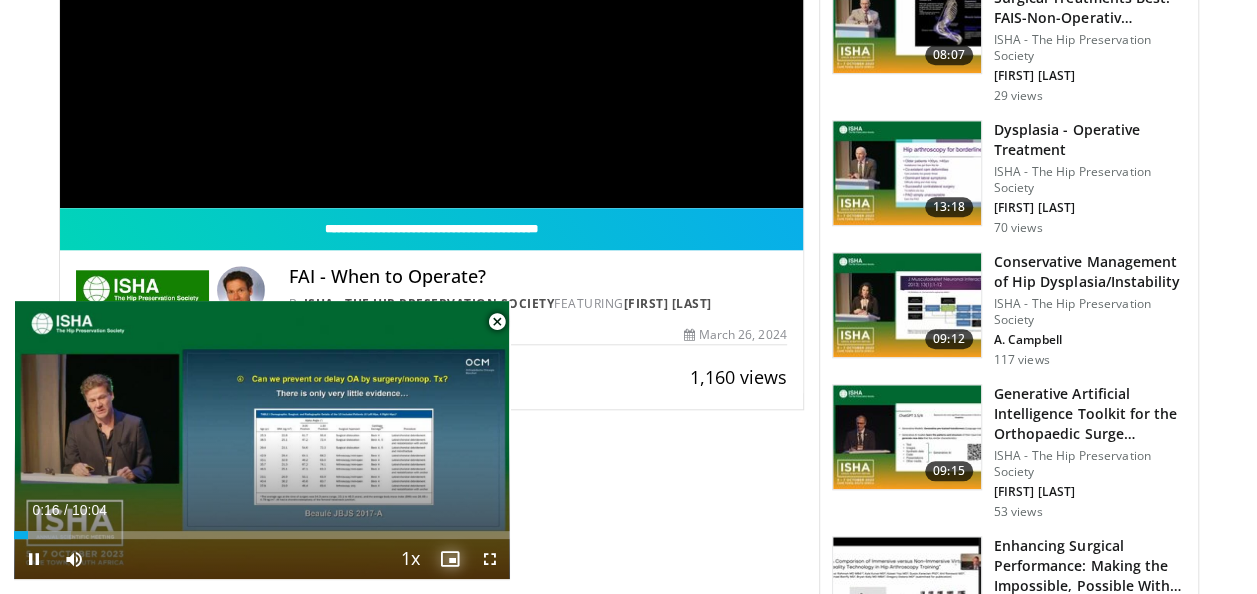 click at bounding box center (450, 559) 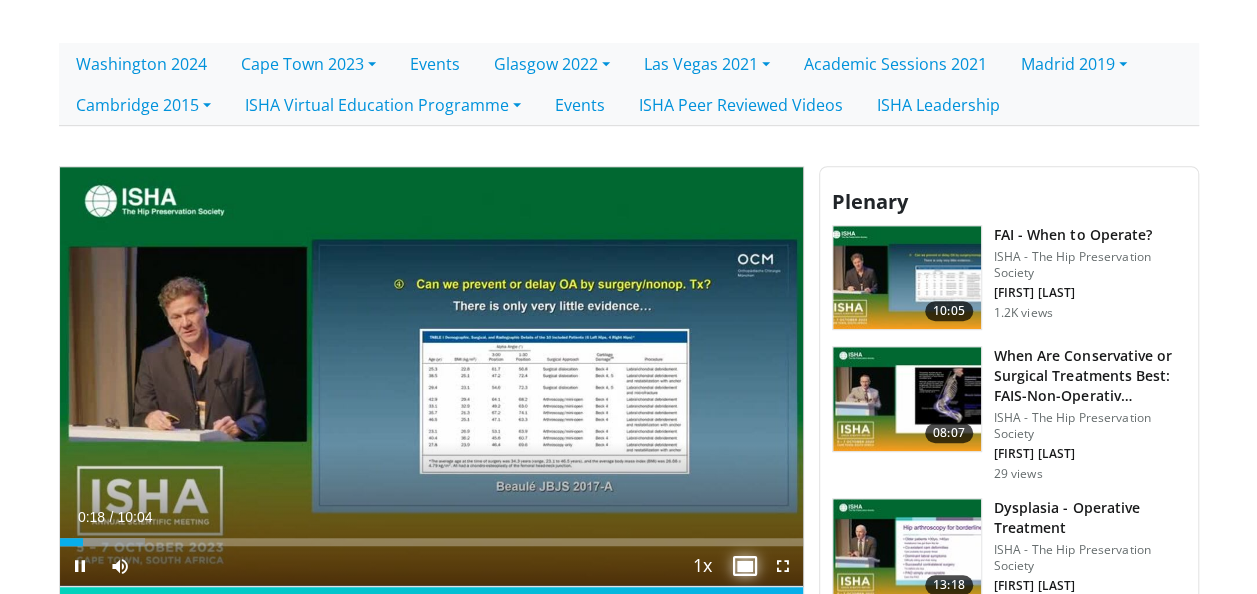 scroll, scrollTop: 410, scrollLeft: 0, axis: vertical 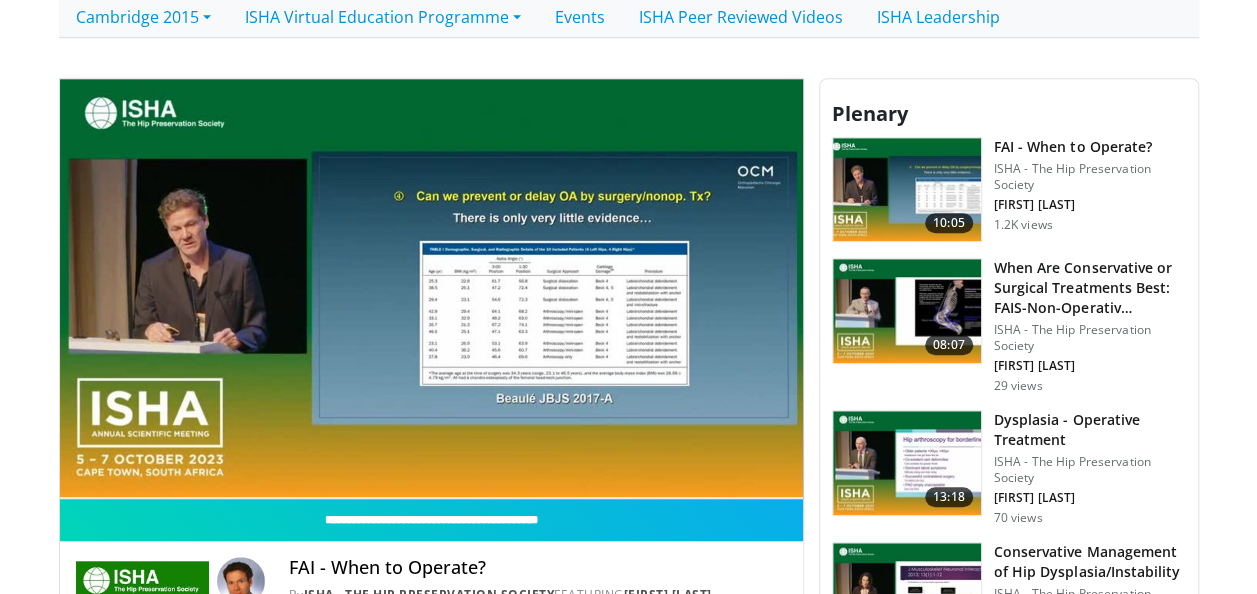 click on "10 seconds
Tap to unmute" at bounding box center (431, 288) 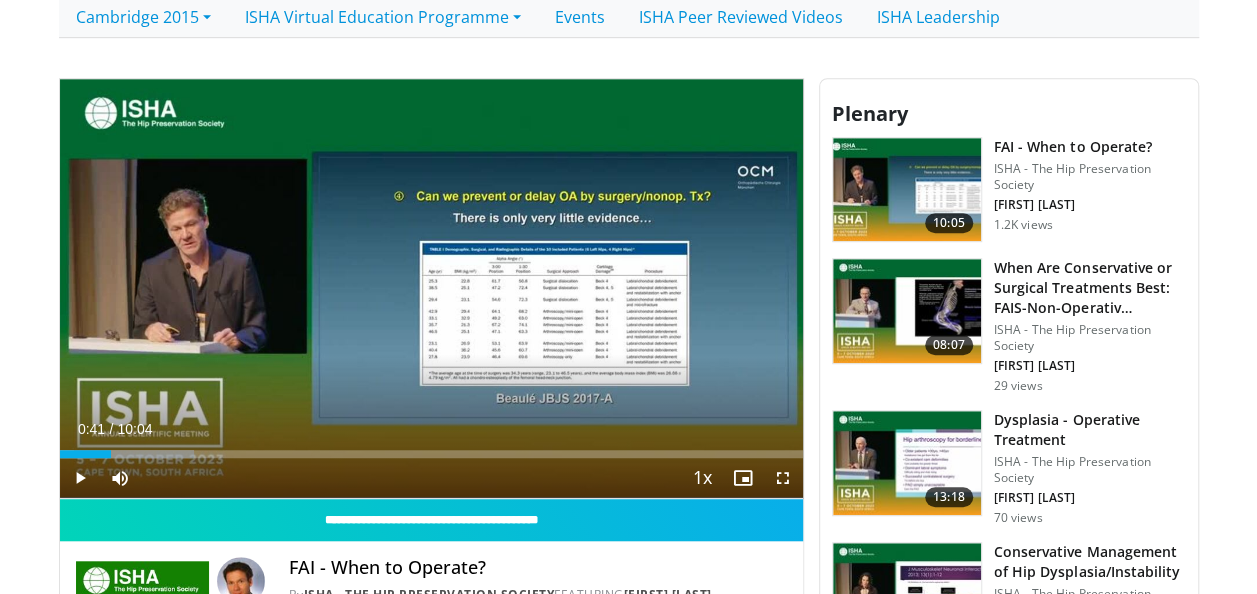 click on "10 seconds
Tap to unmute" at bounding box center [431, 288] 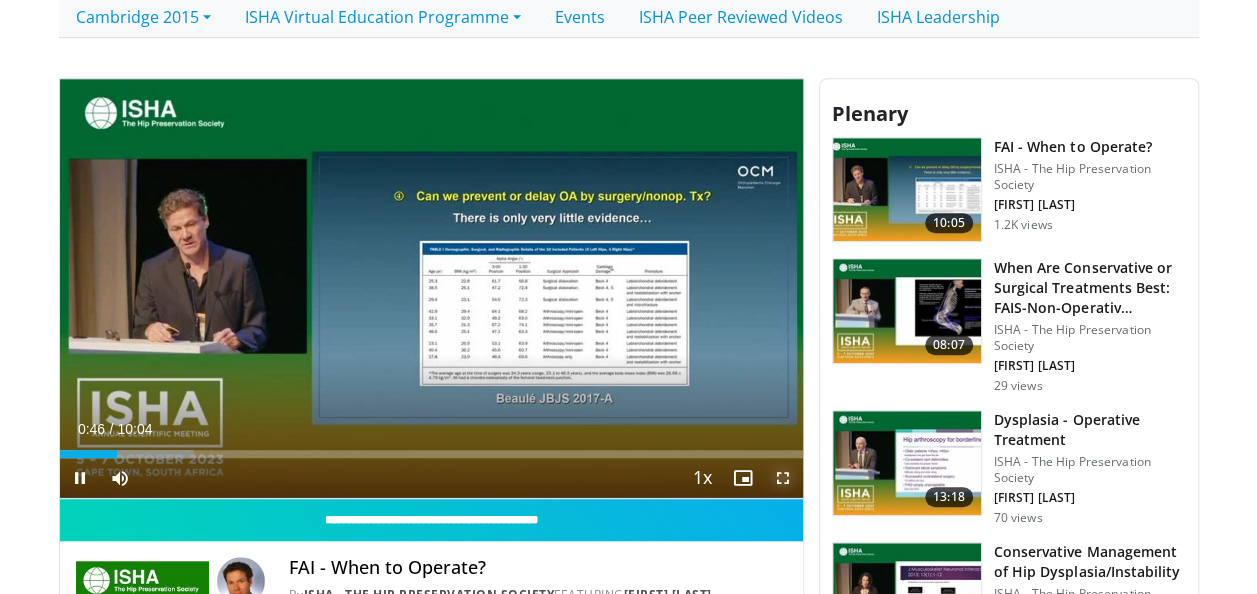 click at bounding box center (783, 478) 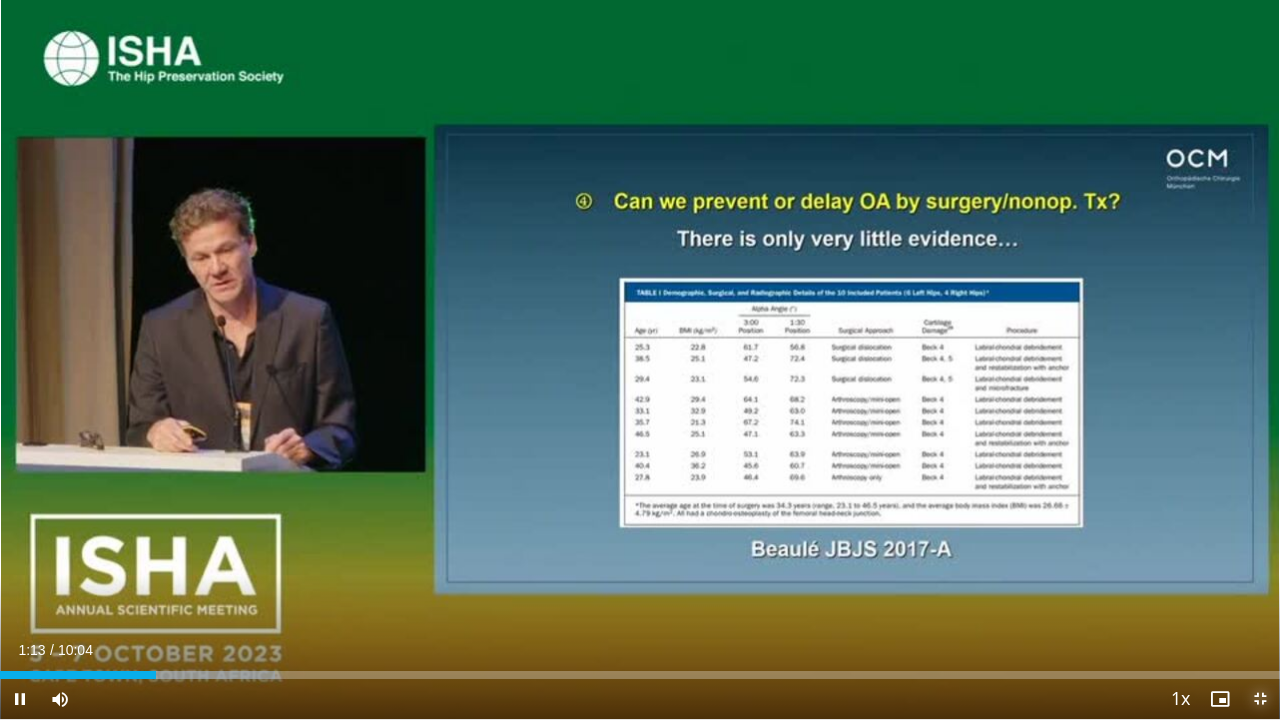 click at bounding box center (1260, 699) 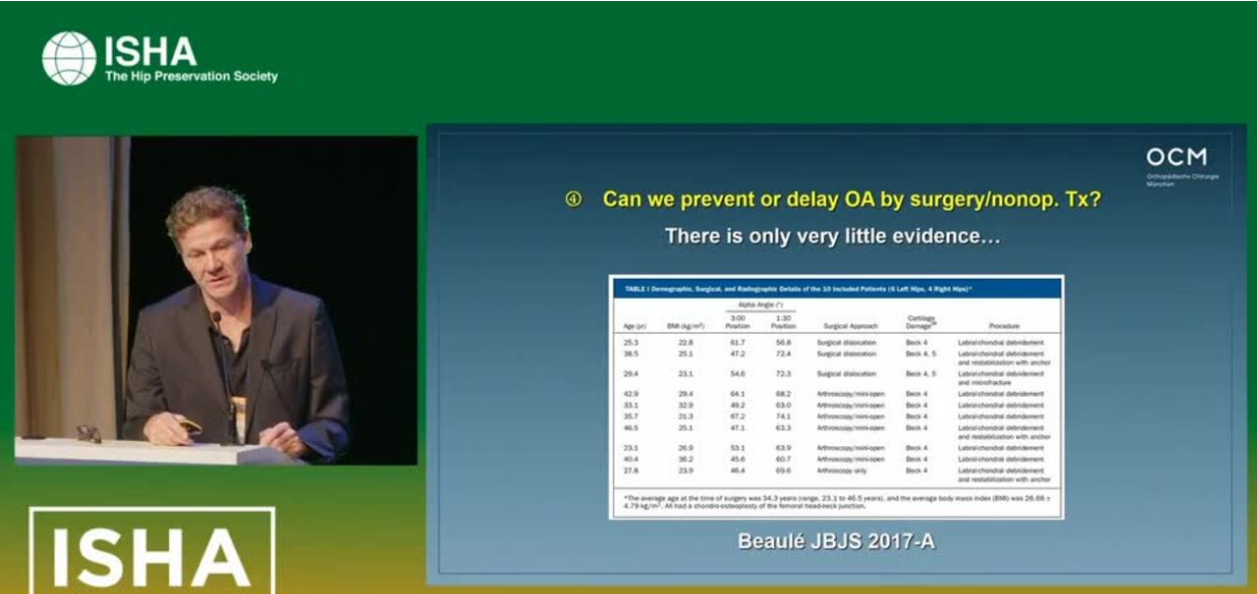 scroll, scrollTop: 506, scrollLeft: 0, axis: vertical 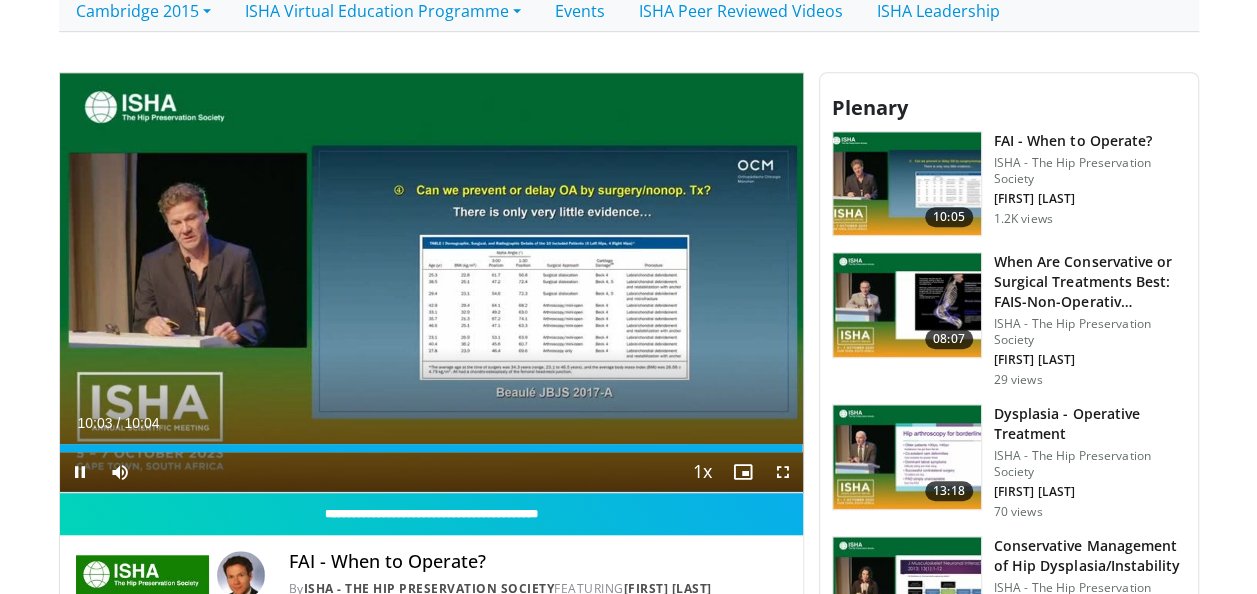 click on "10 seconds
Tap to unmute" at bounding box center [431, 282] 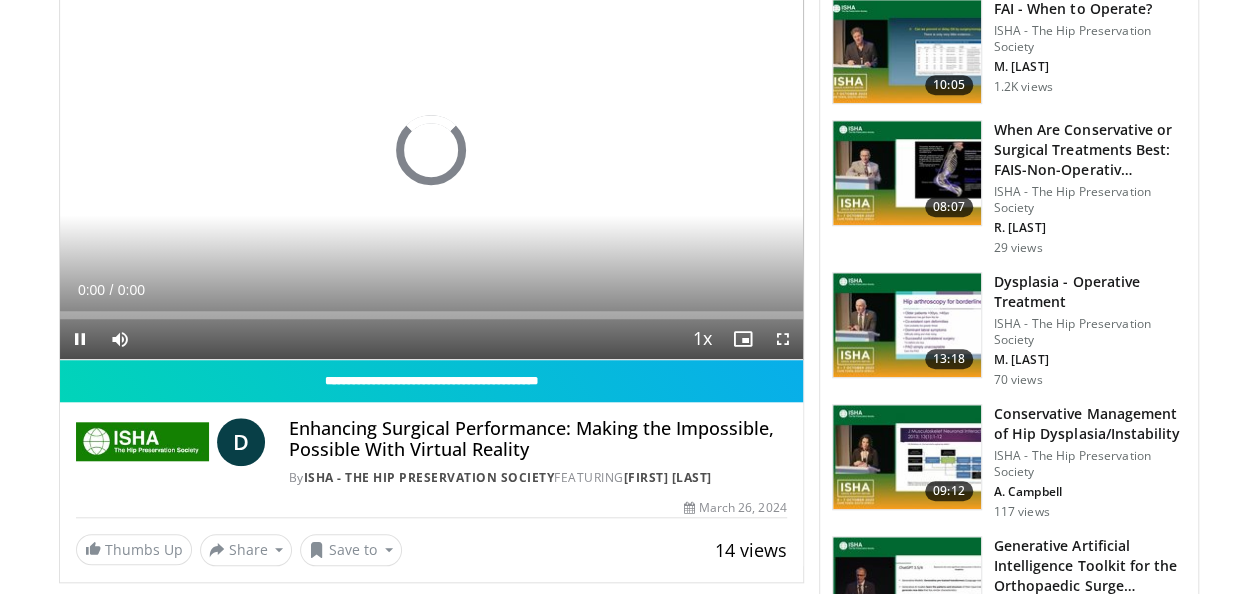 scroll, scrollTop: 672, scrollLeft: 0, axis: vertical 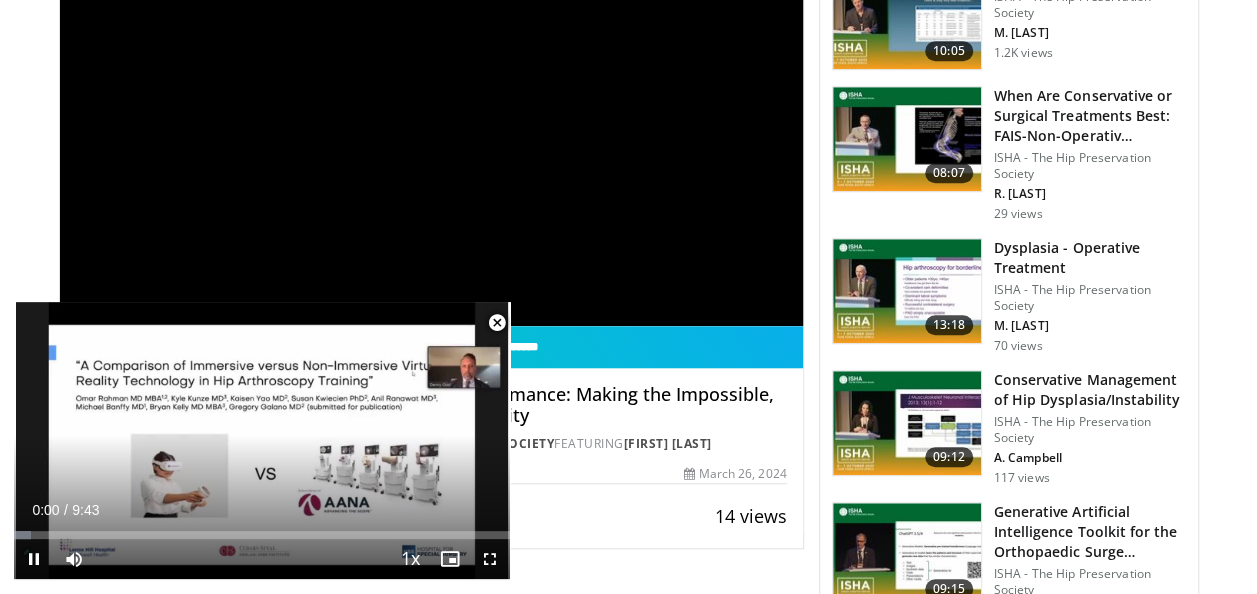 click at bounding box center [497, 323] 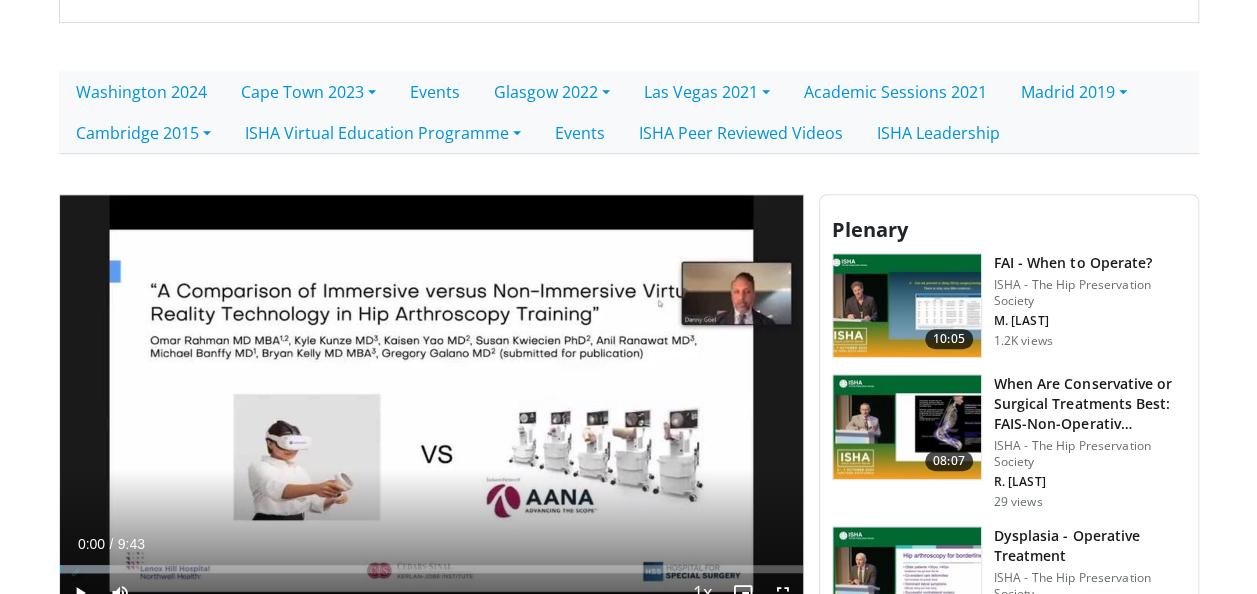 scroll, scrollTop: 383, scrollLeft: 0, axis: vertical 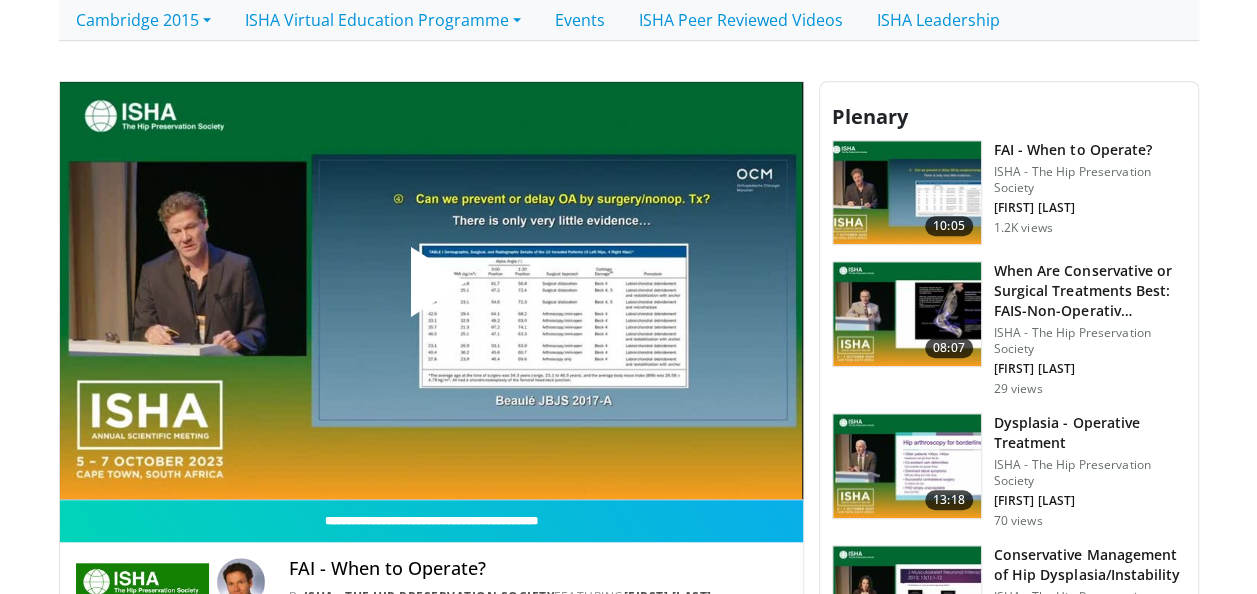 click on "10 seconds
Tap to unmute" at bounding box center [431, 290] 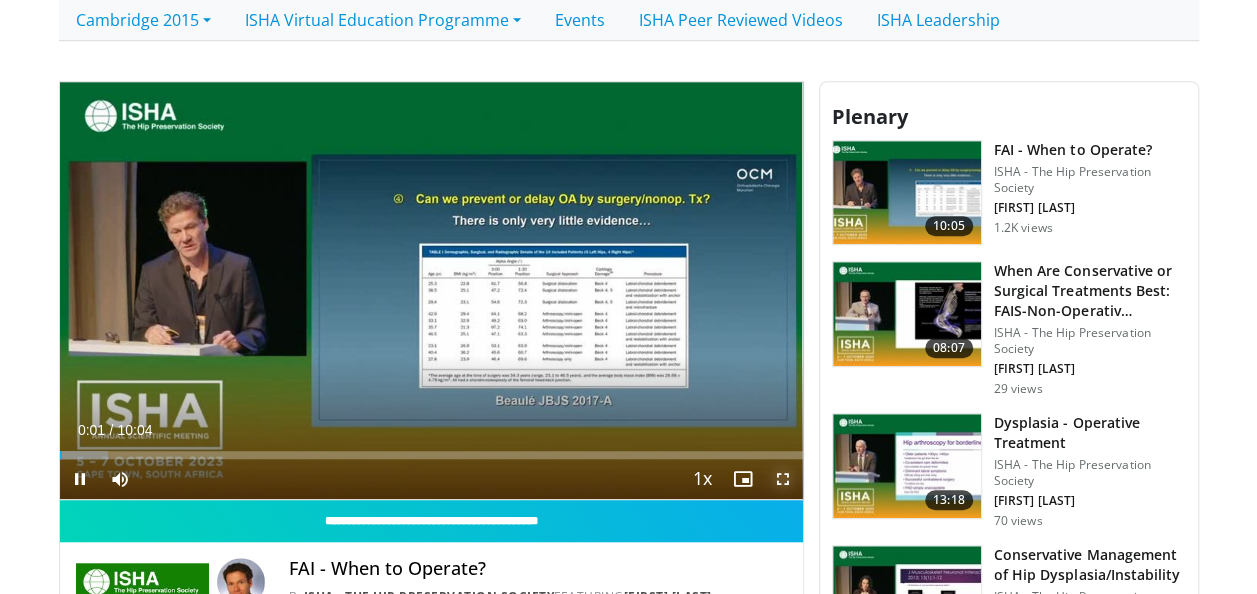 click at bounding box center (783, 479) 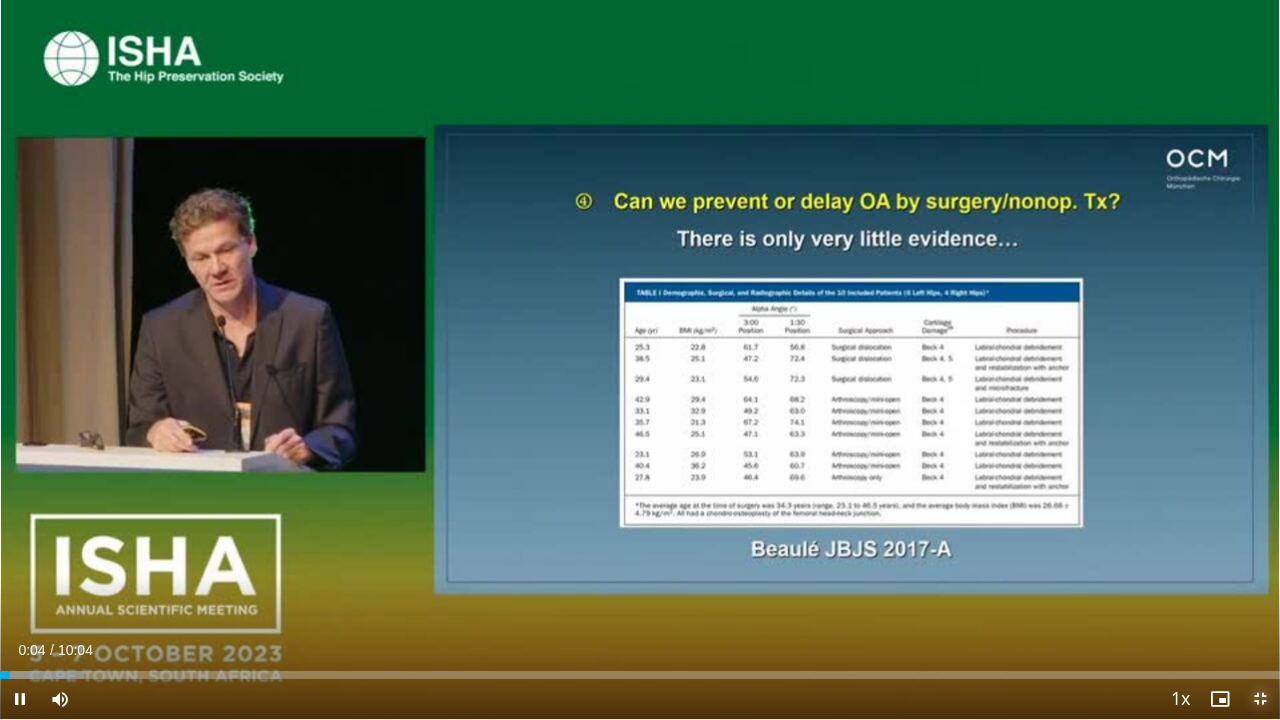 click at bounding box center [1260, 699] 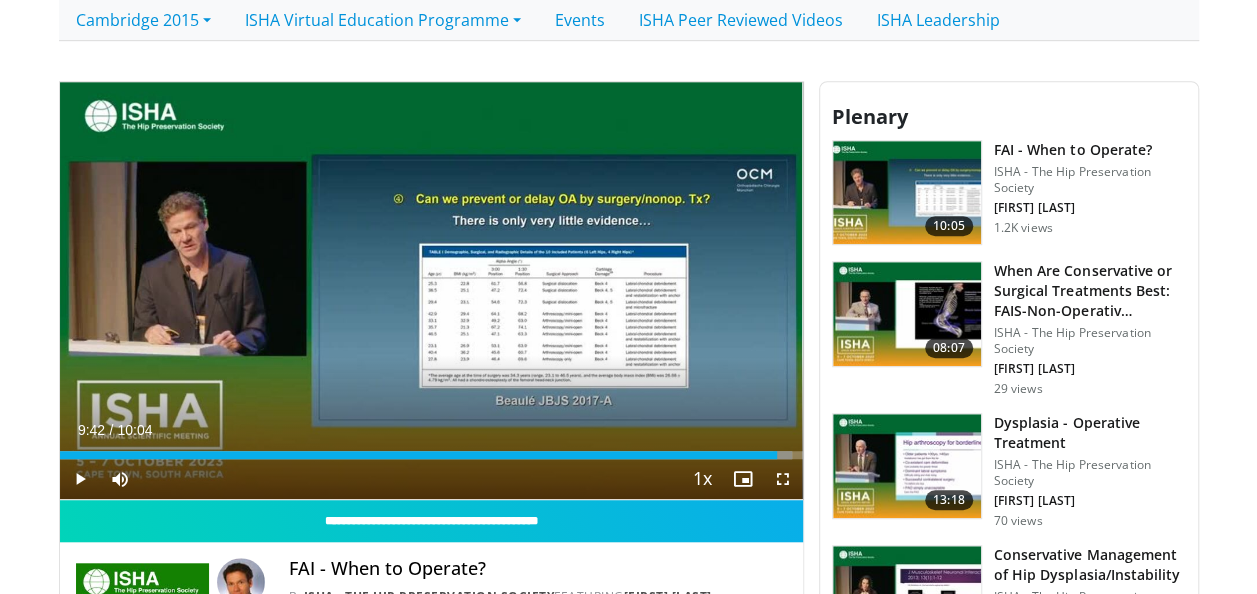 click on "Loaded :  98.53% 09:42 09:42" at bounding box center (431, 455) 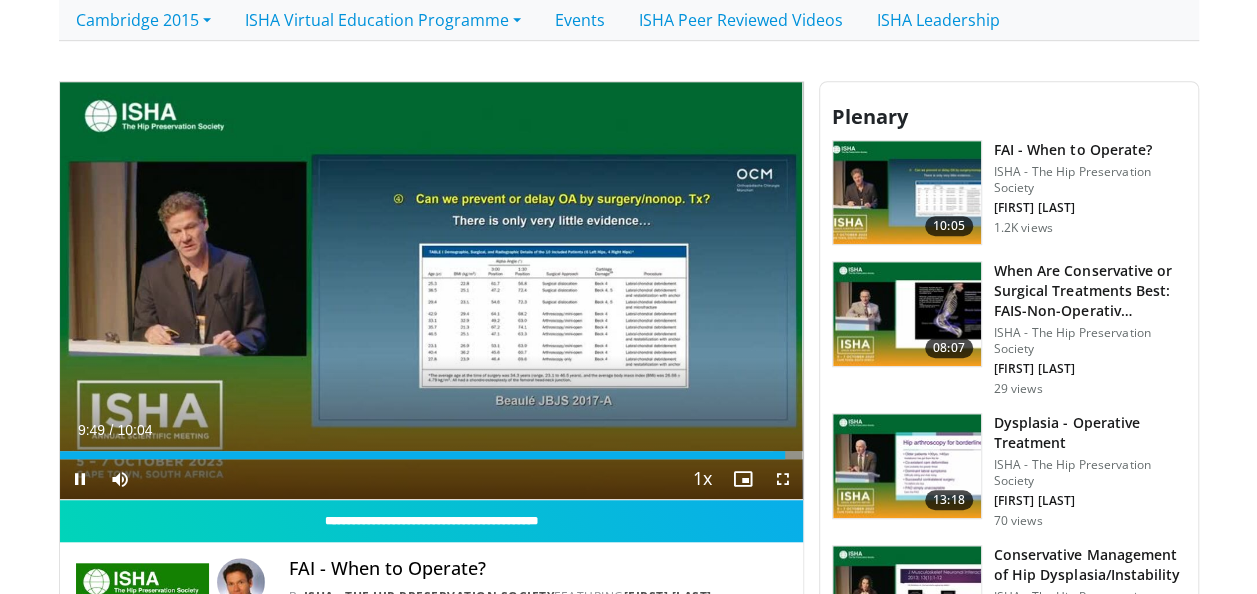 click at bounding box center (634, 290) 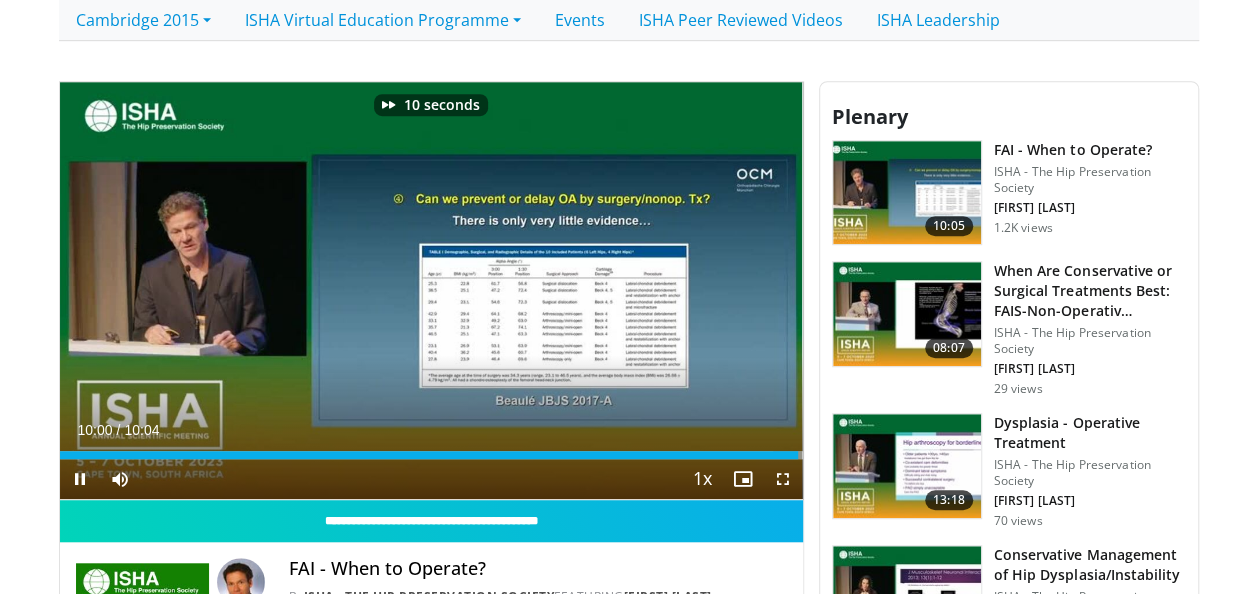 click on "10 seconds
Tap to unmute" at bounding box center [431, 290] 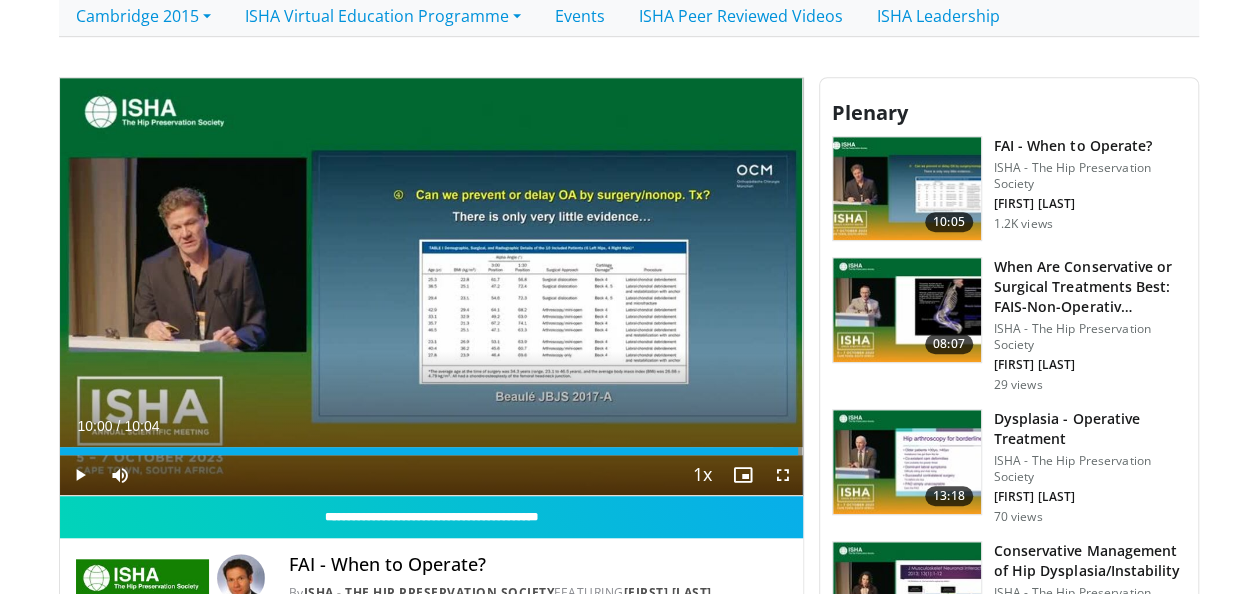 scroll, scrollTop: 497, scrollLeft: 0, axis: vertical 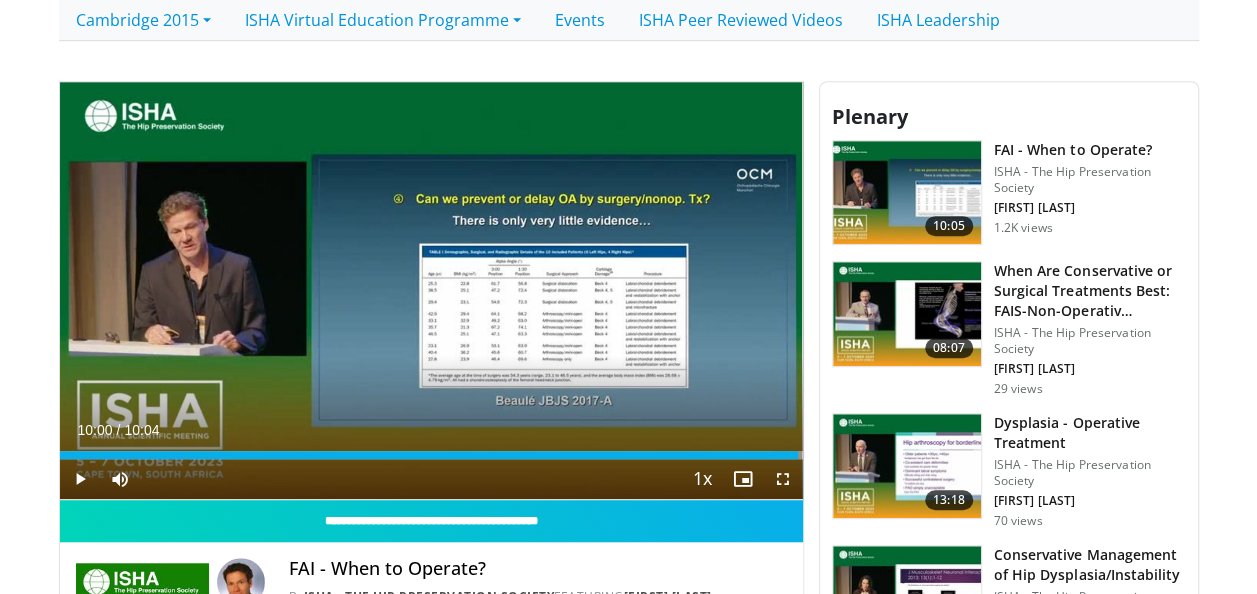 click on "10 seconds
Tap to unmute" at bounding box center [431, 290] 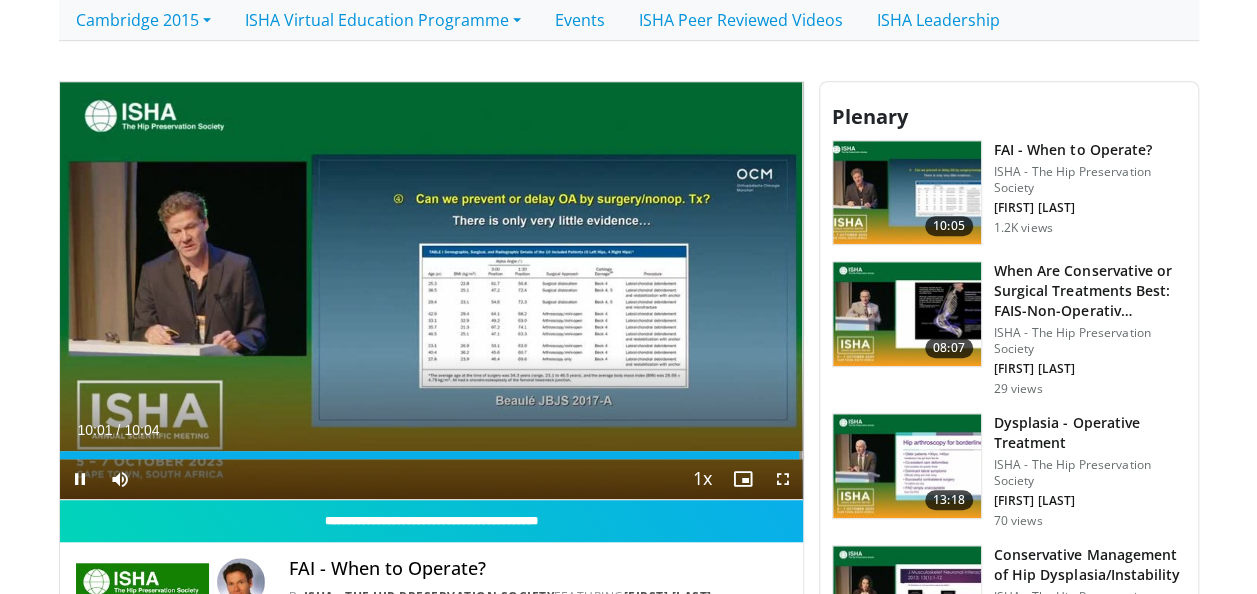click on "10 seconds
Tap to unmute" at bounding box center [431, 290] 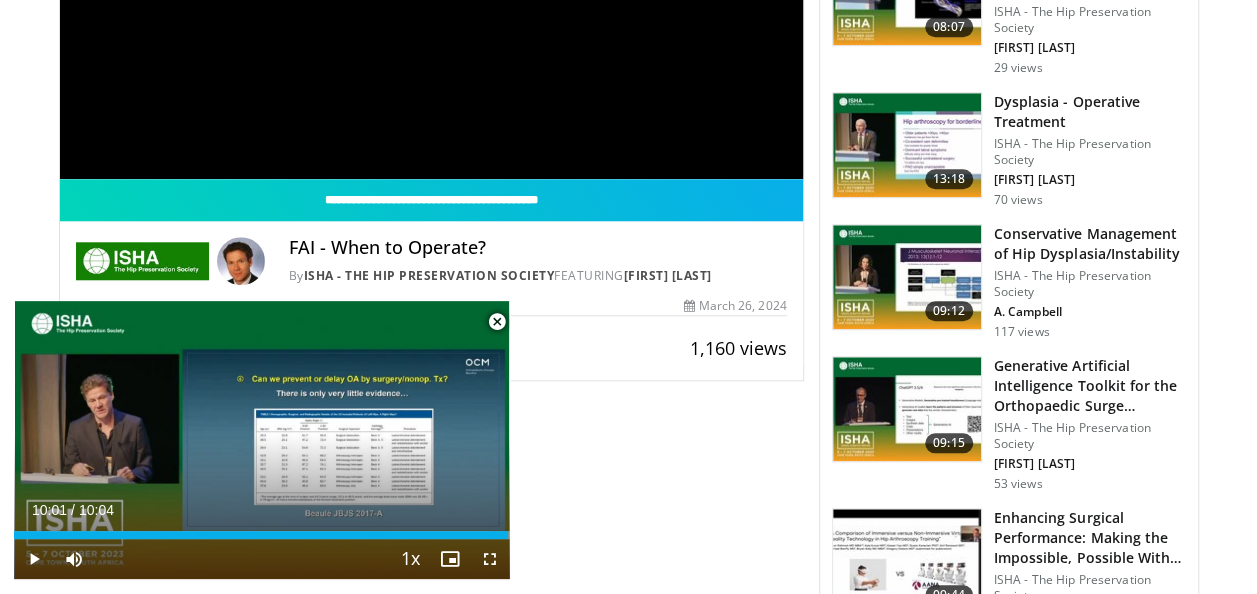 scroll, scrollTop: 821, scrollLeft: 0, axis: vertical 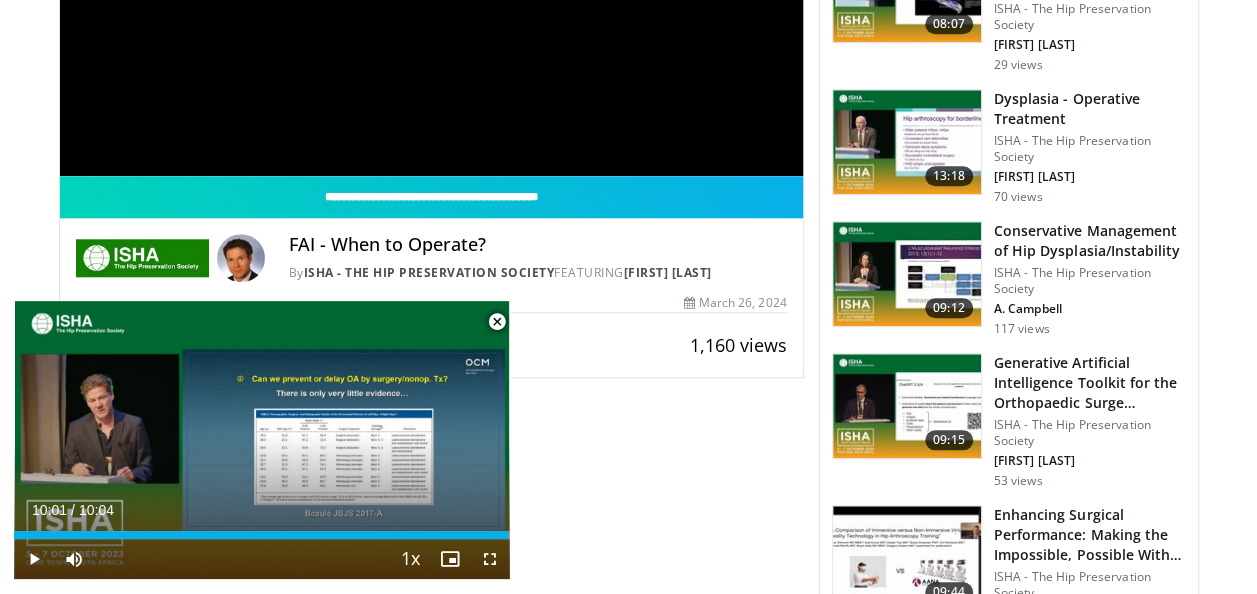 click at bounding box center [497, 322] 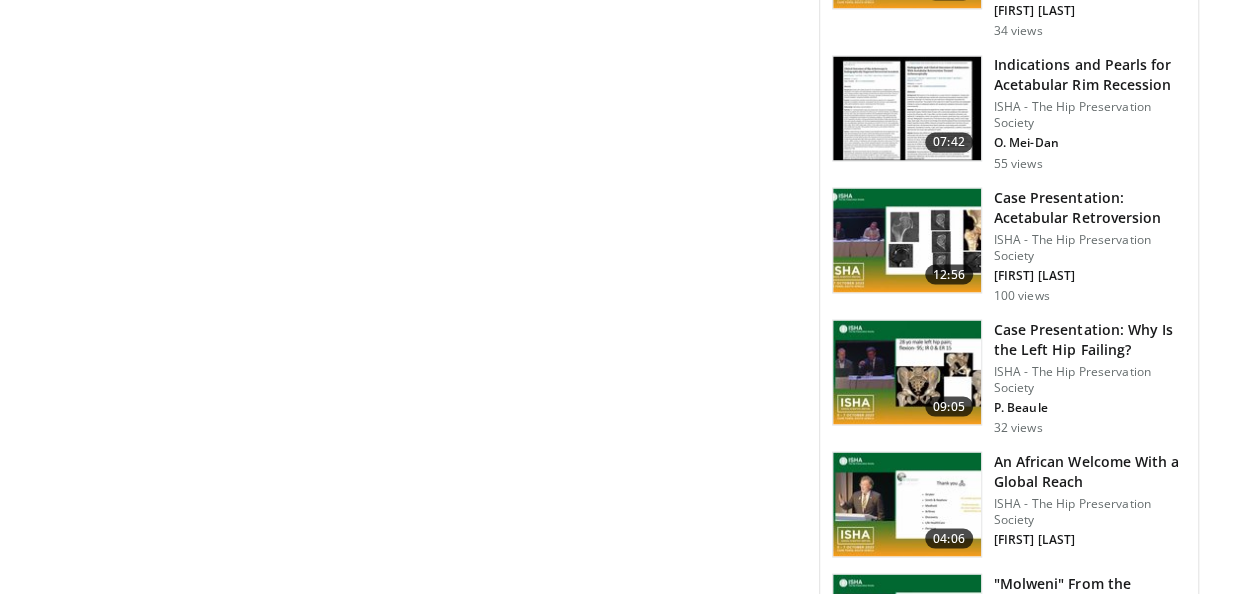 scroll, scrollTop: 1728, scrollLeft: 0, axis: vertical 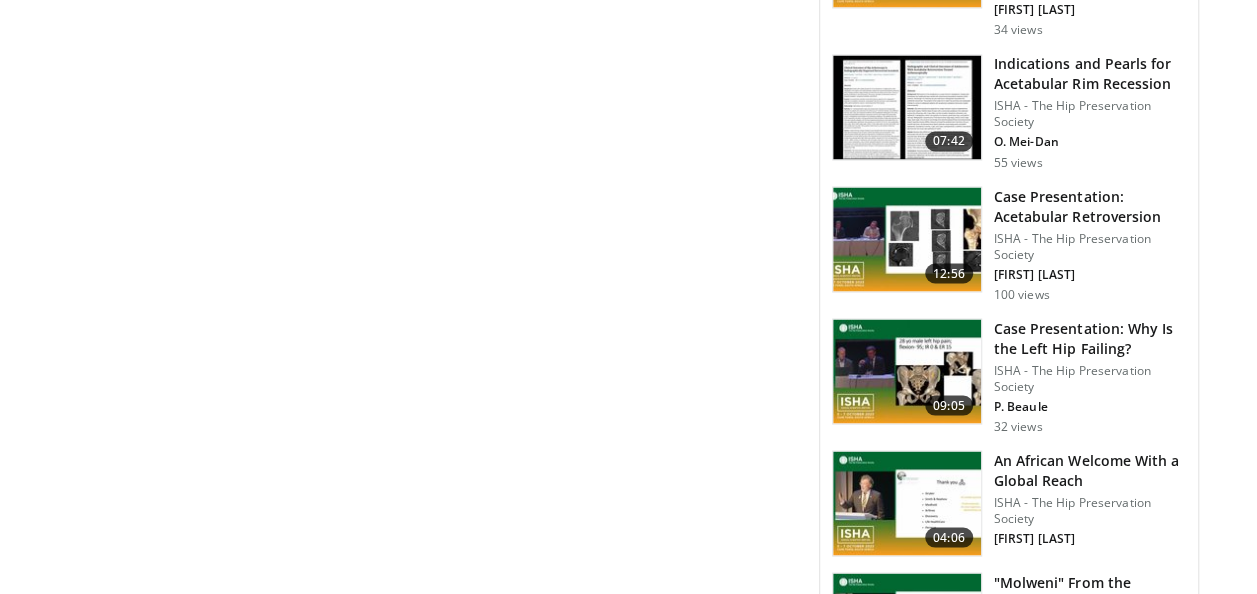 click at bounding box center (907, 371) 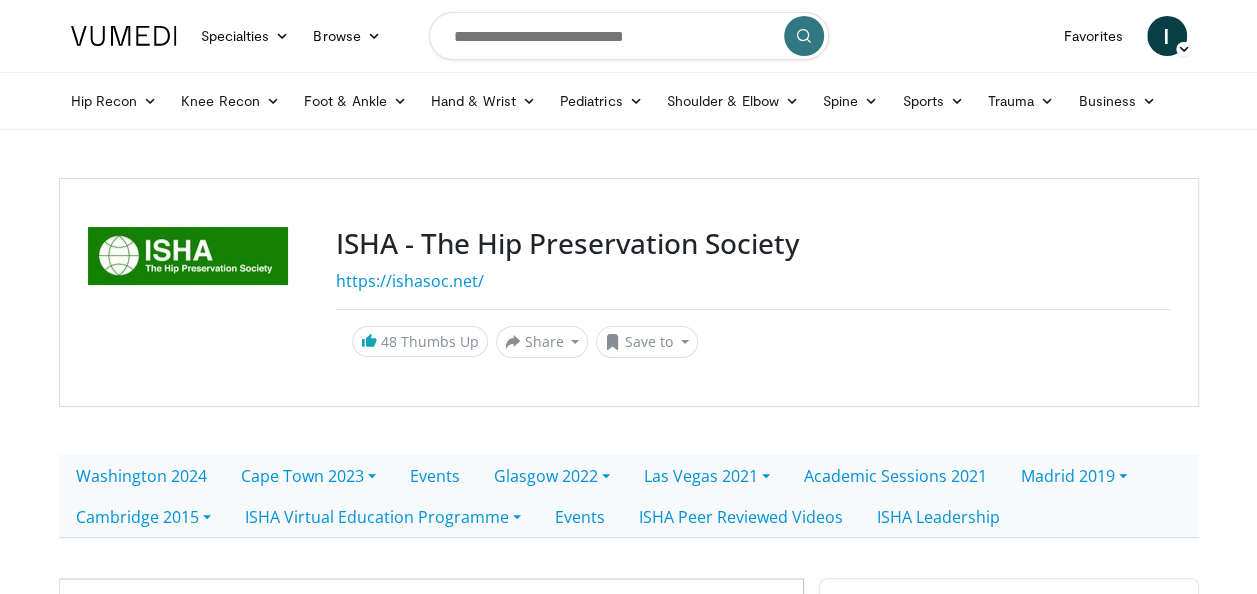 scroll, scrollTop: 331, scrollLeft: 0, axis: vertical 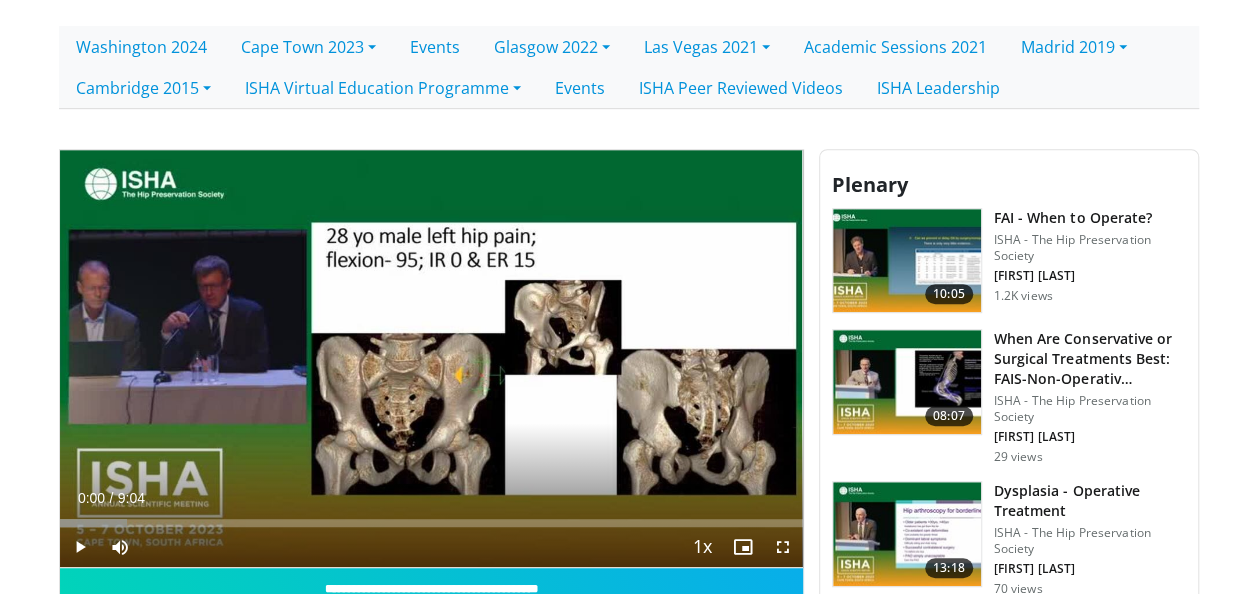 drag, startPoint x: 65, startPoint y: 523, endPoint x: 30, endPoint y: 528, distance: 35.35534 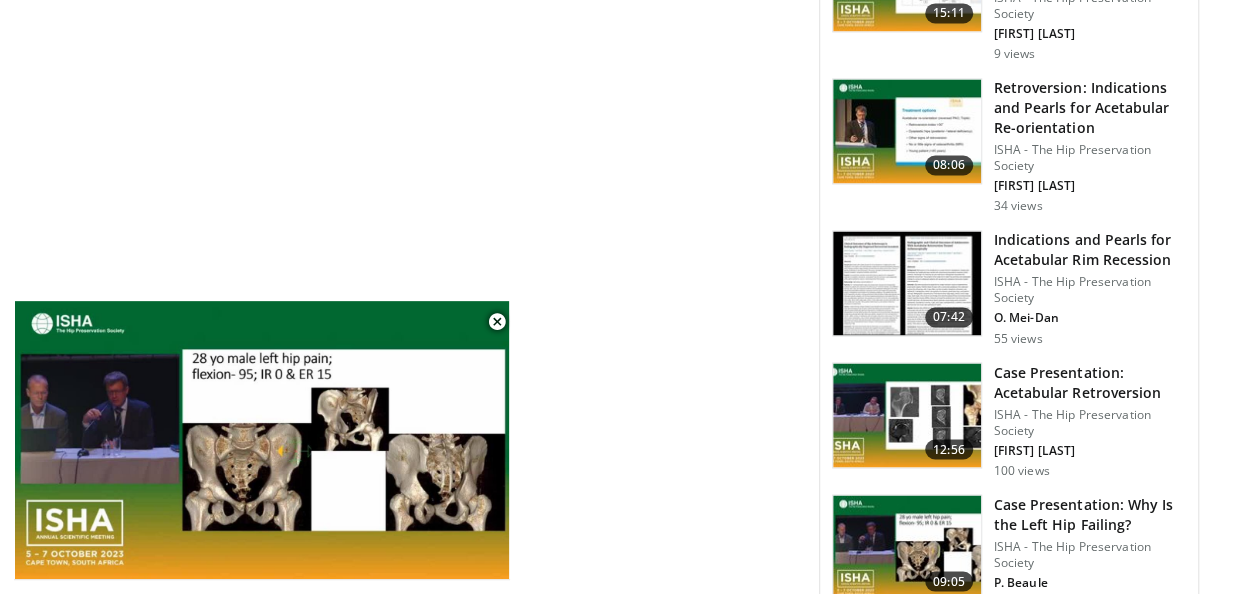 scroll, scrollTop: 1553, scrollLeft: 0, axis: vertical 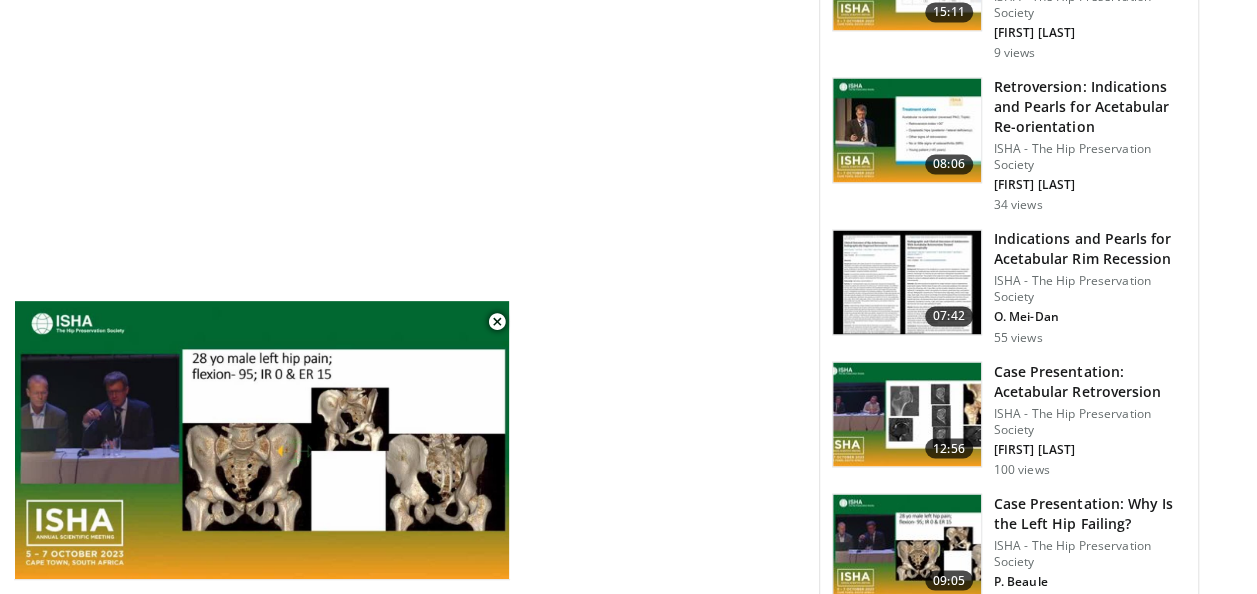 click at bounding box center (907, 414) 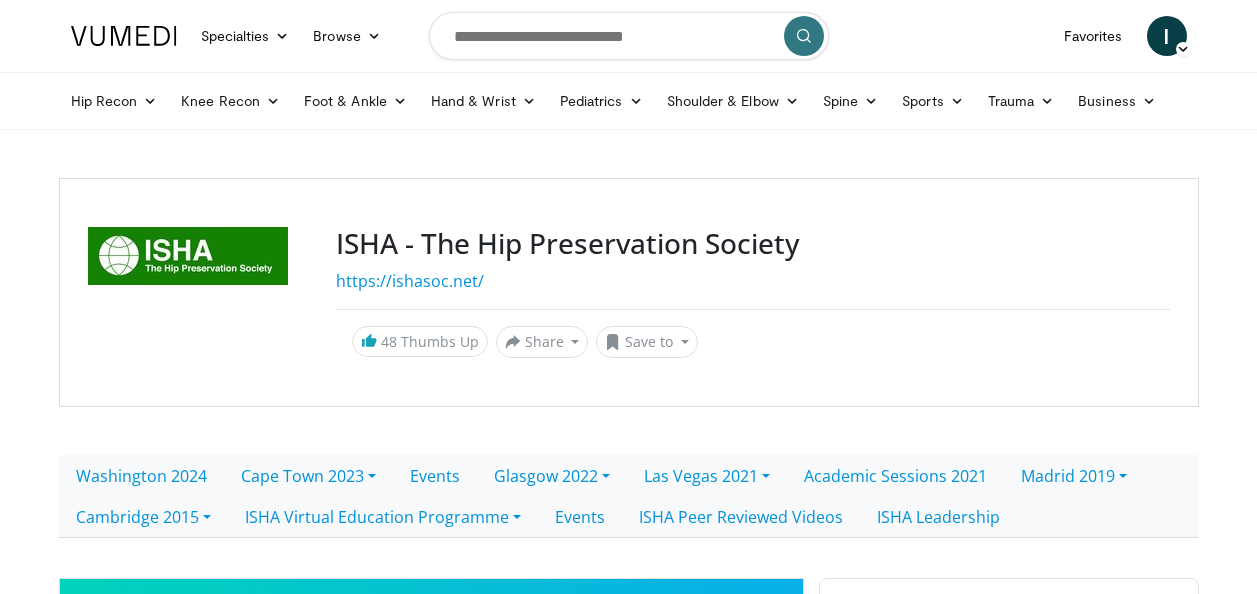 scroll, scrollTop: 0, scrollLeft: 0, axis: both 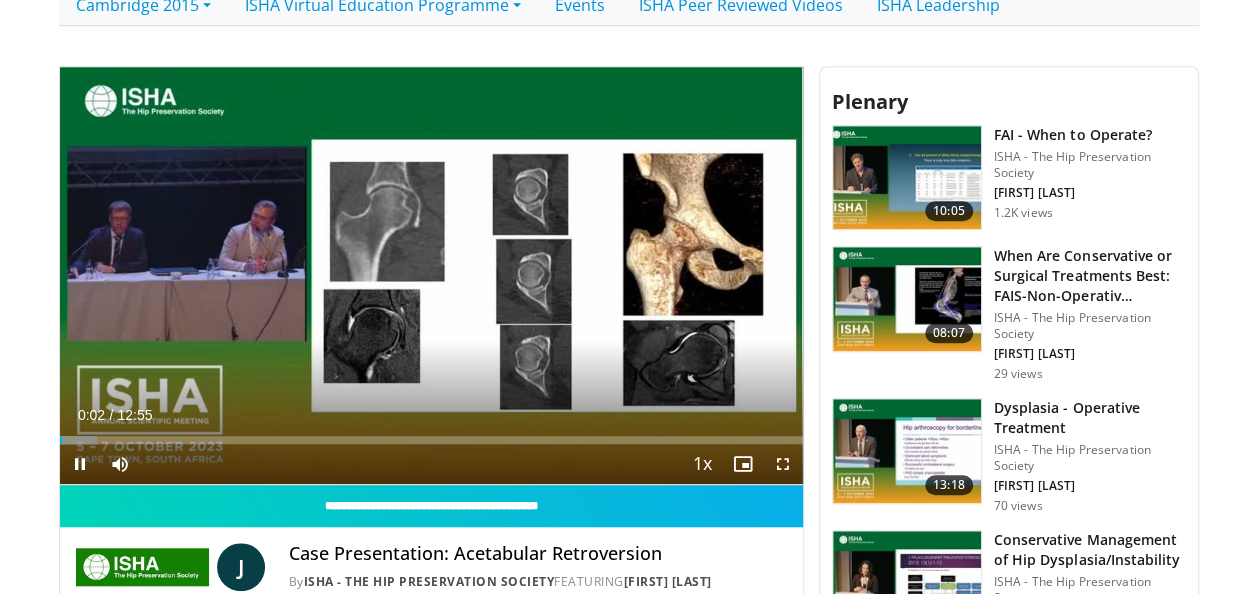 click at bounding box center [431, 275] 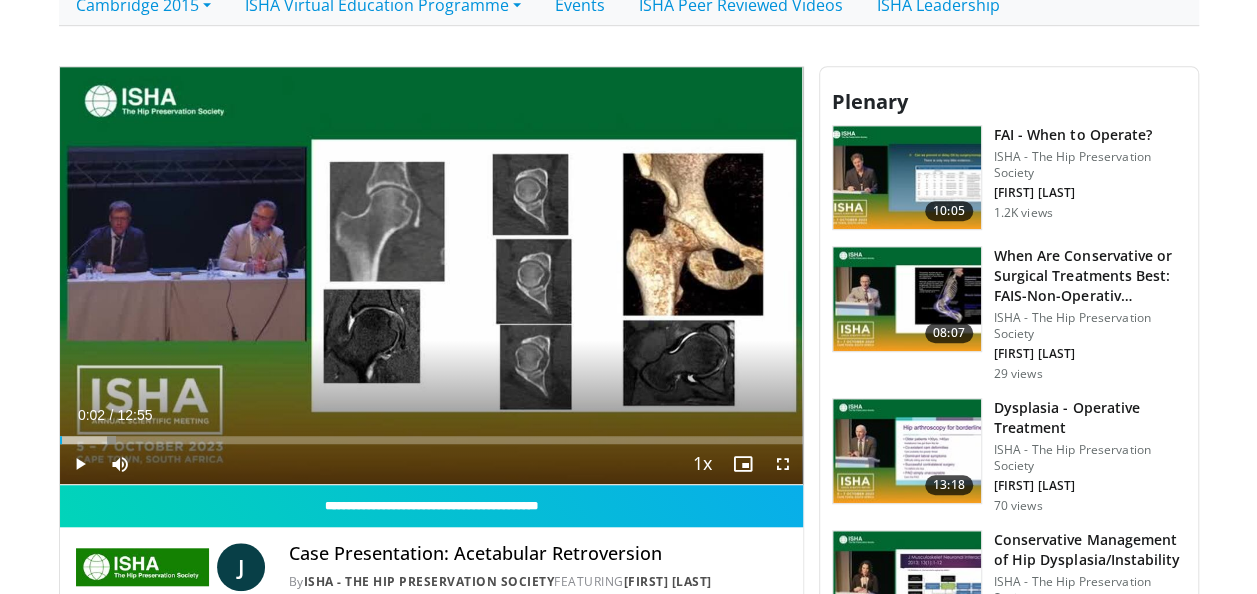 click on "Loaded :  7.67% 00:02 00:57" at bounding box center [431, 440] 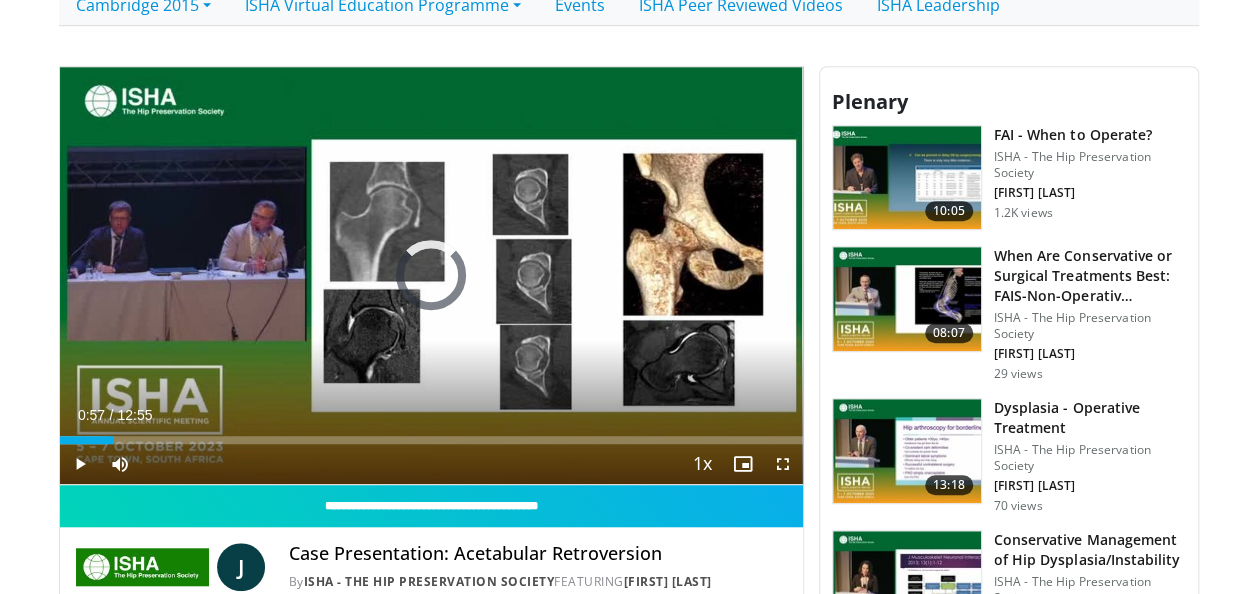 click on "Loaded :  6.45% 00:57 00:45" at bounding box center (431, 440) 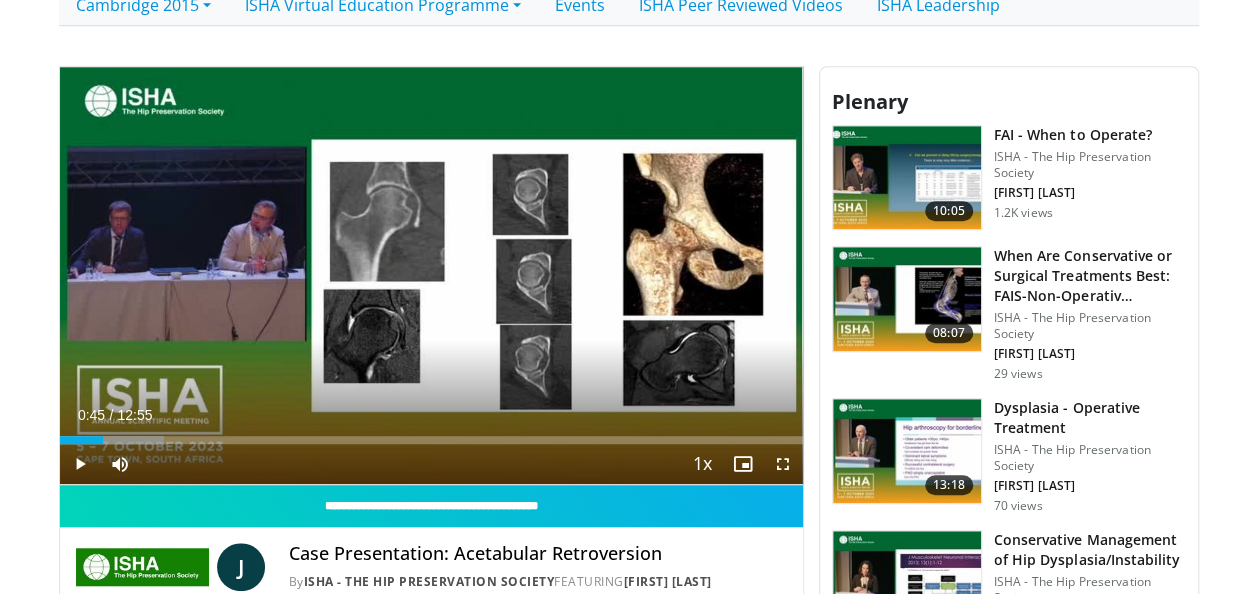 click on "10 seconds
Tap to unmute" at bounding box center [431, 275] 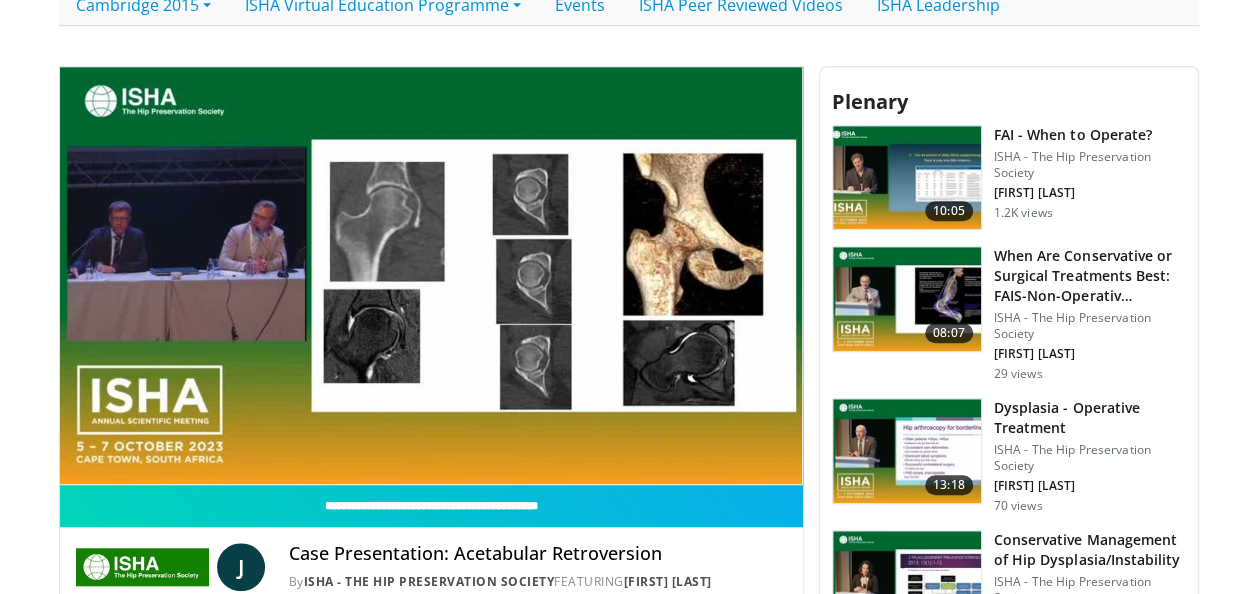 click at bounding box center (629, 38) 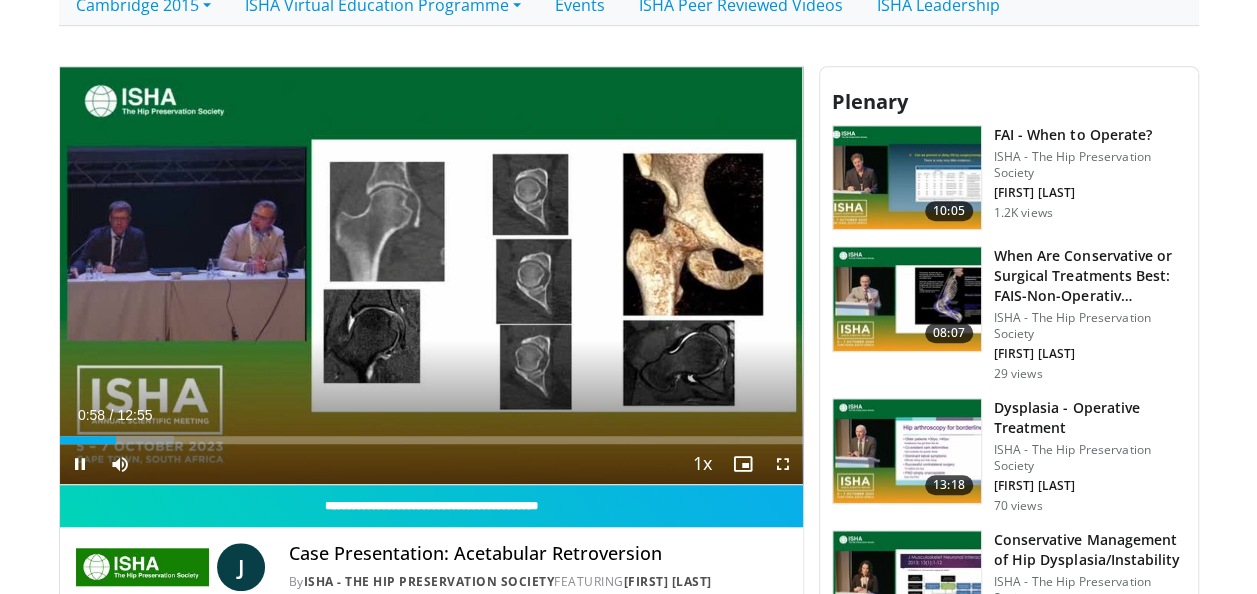 click on "10 seconds
Tap to unmute" at bounding box center [431, 275] 